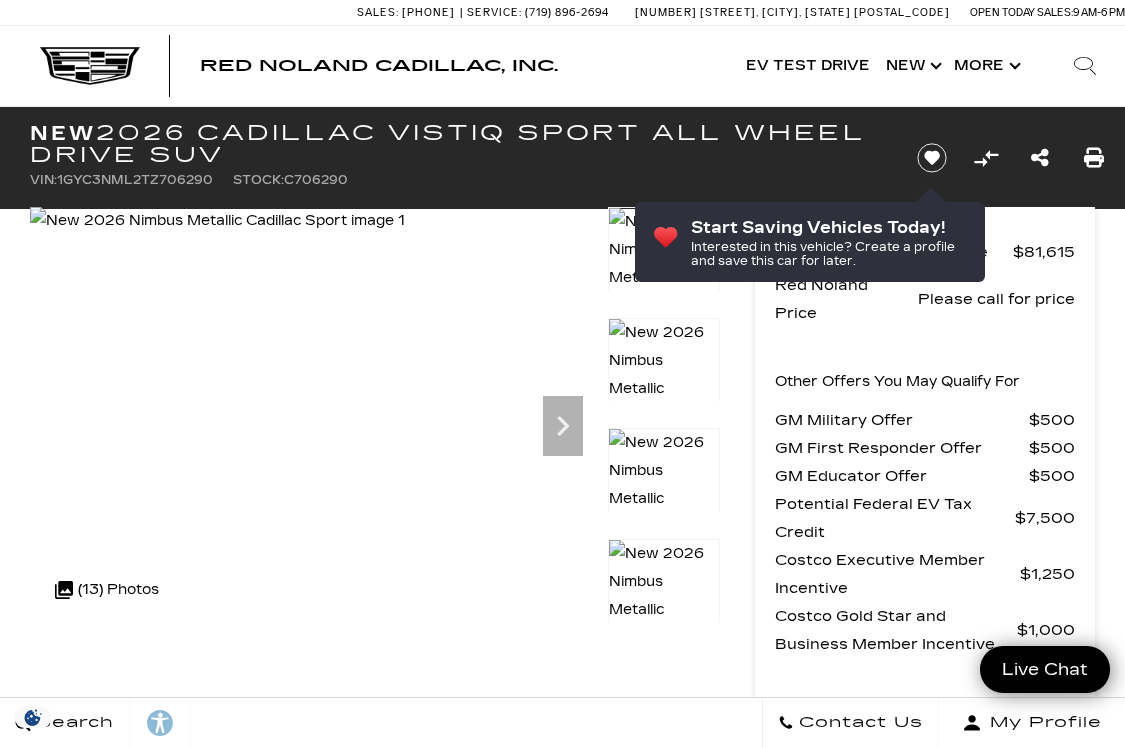 scroll, scrollTop: 0, scrollLeft: 0, axis: both 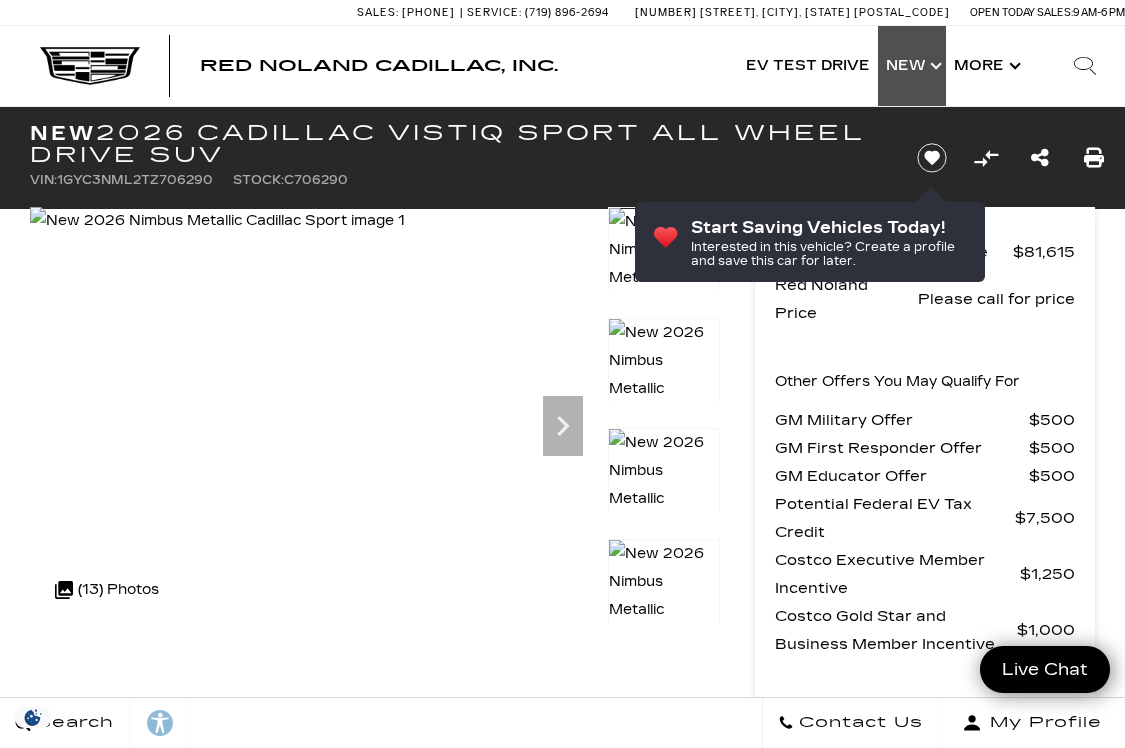 click on "Show  New" at bounding box center (912, 66) 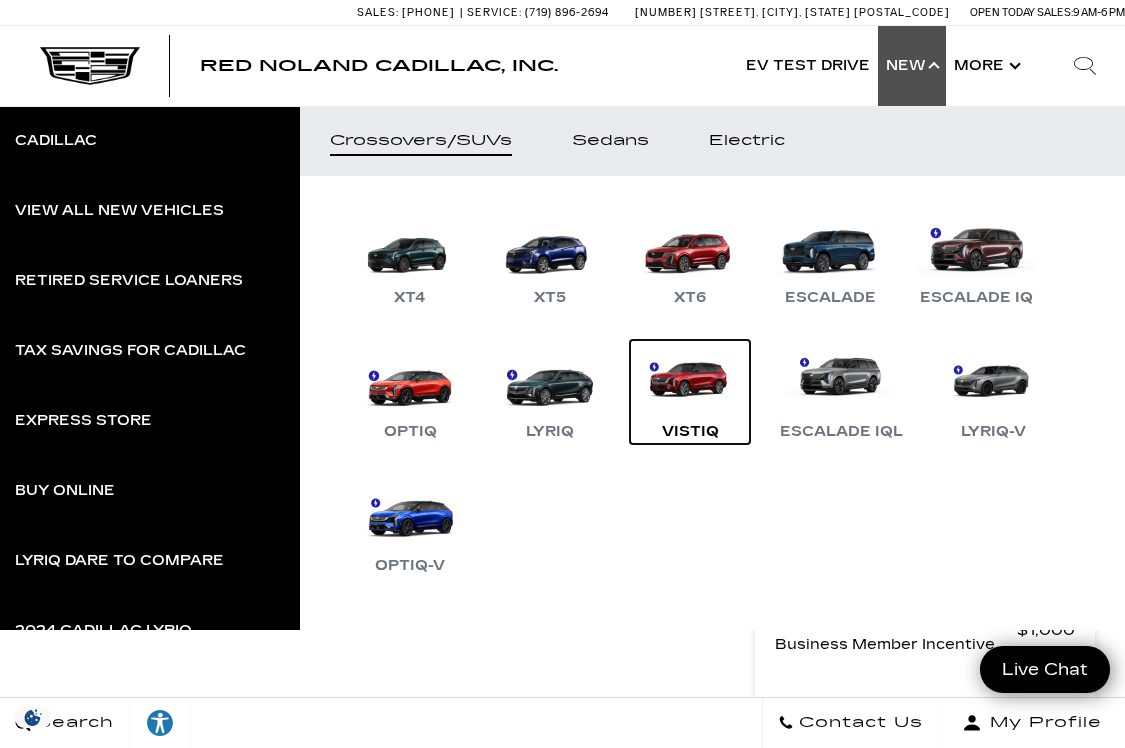 click on "VISTIQ" at bounding box center [690, 392] 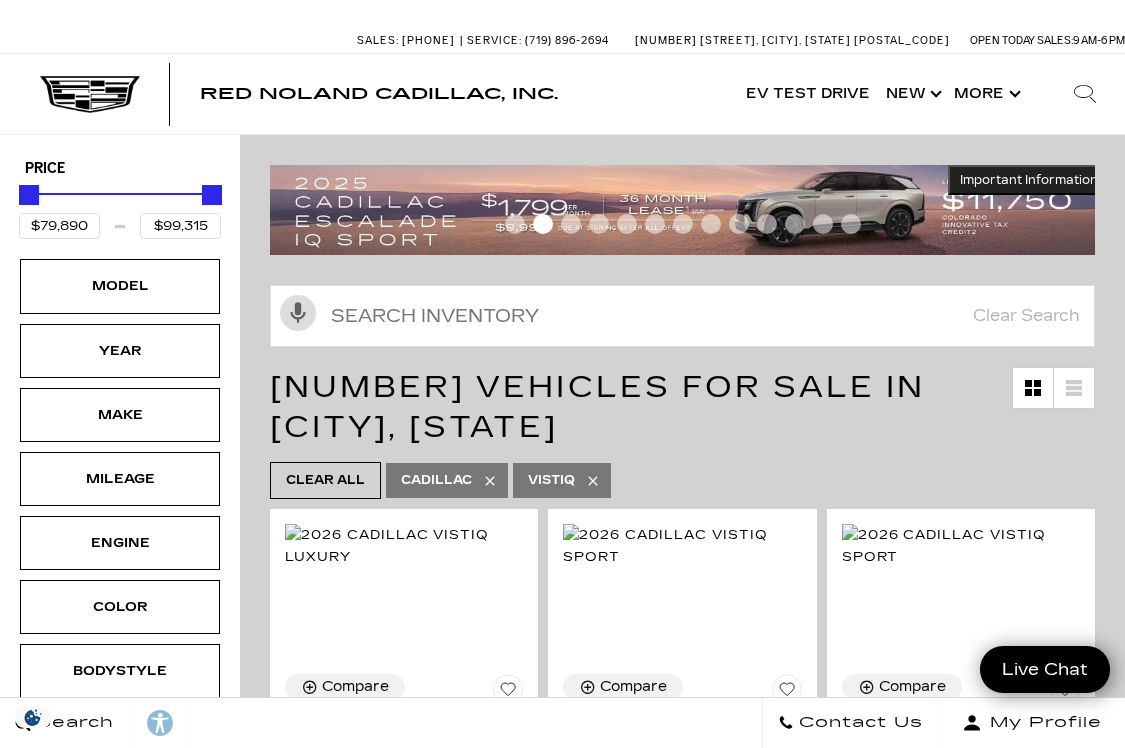 scroll, scrollTop: 0, scrollLeft: 0, axis: both 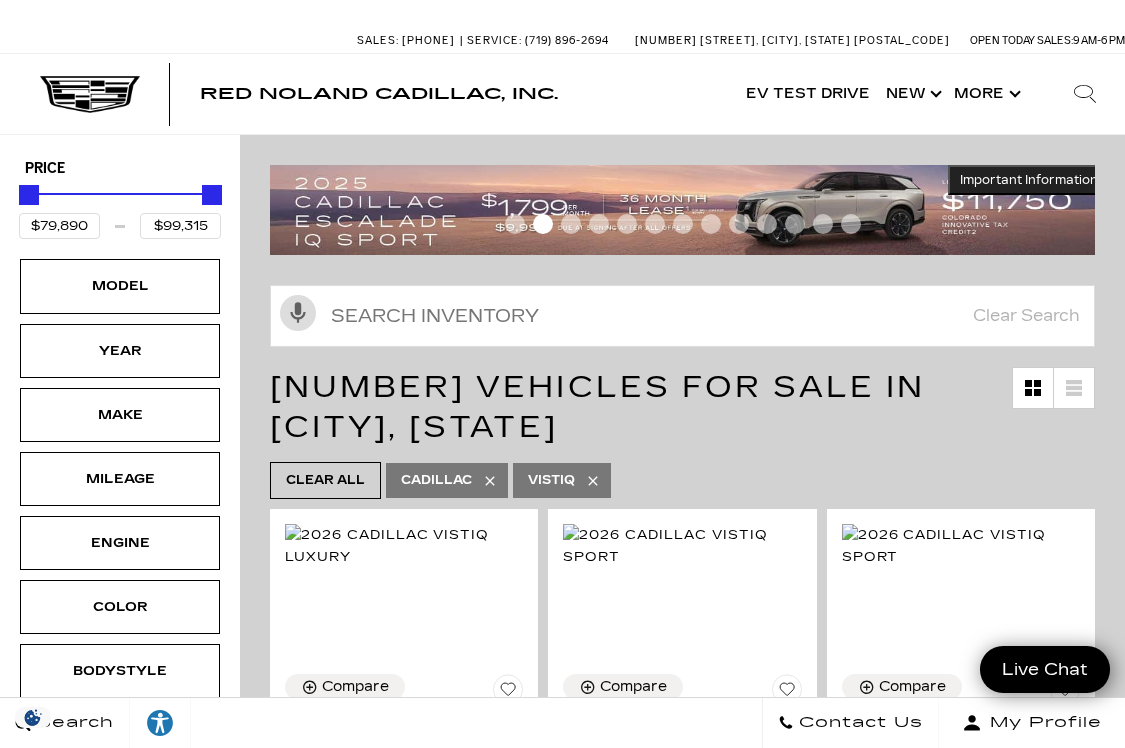 click on "Trim" at bounding box center [120, 735] 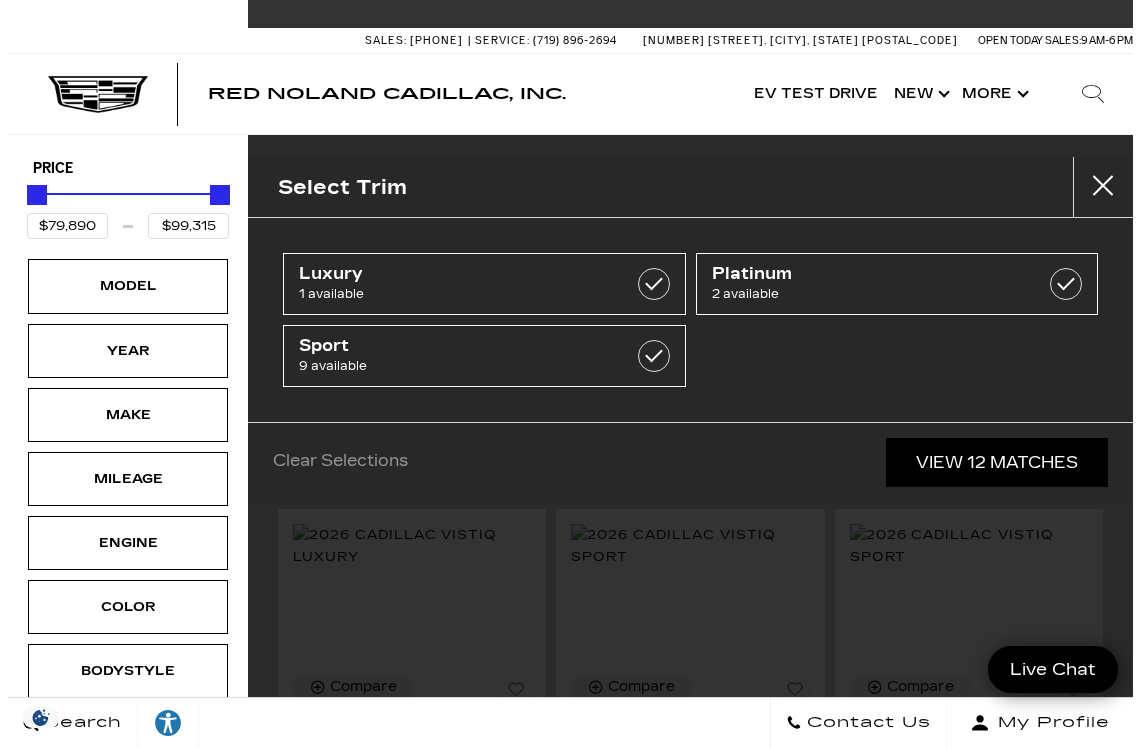 scroll, scrollTop: 400, scrollLeft: 0, axis: vertical 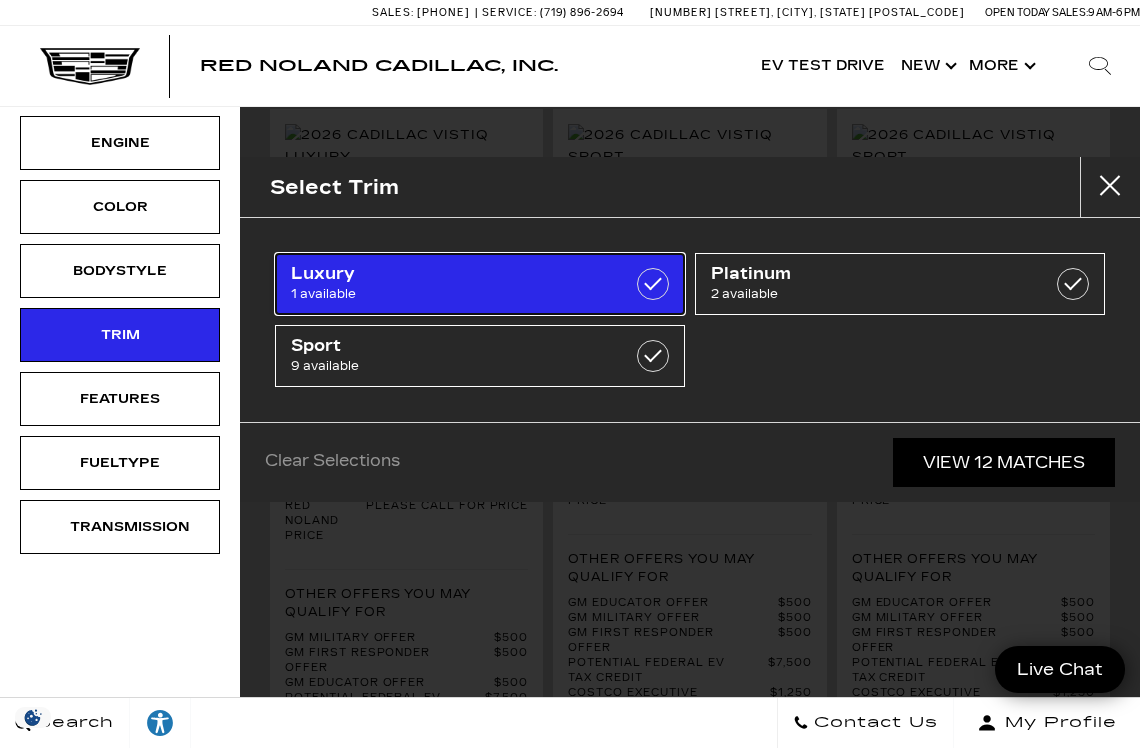 click on "1   available" at bounding box center [451, 294] 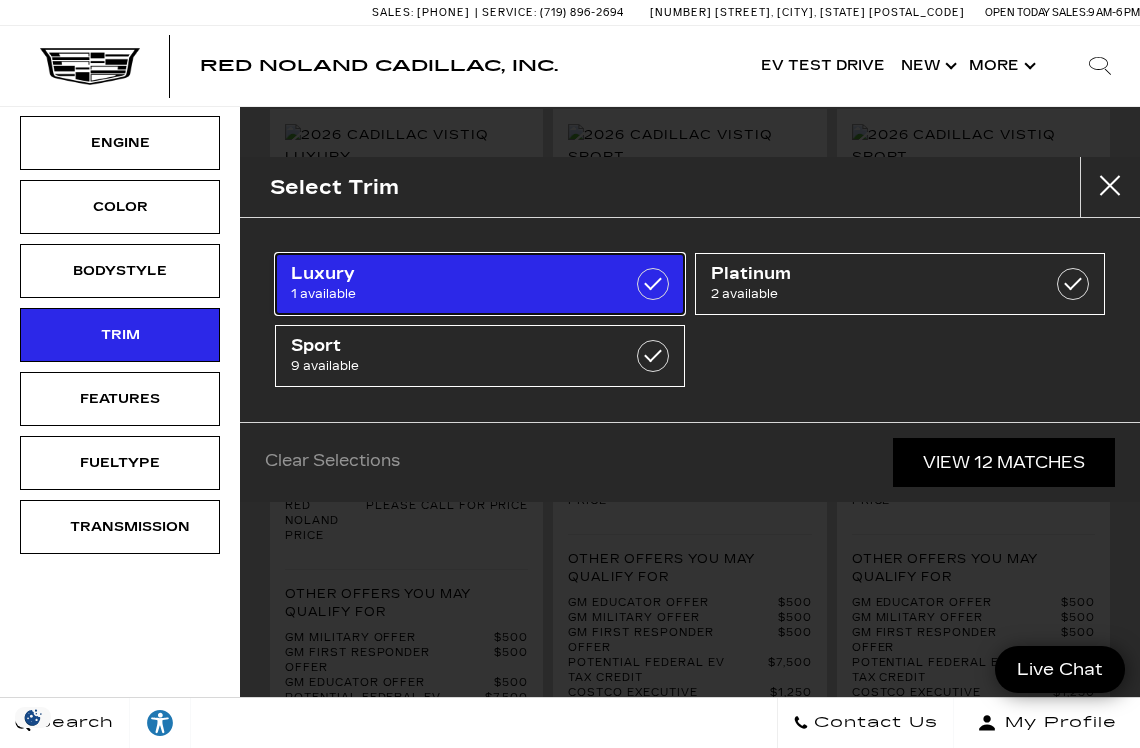 type on "$79,890" 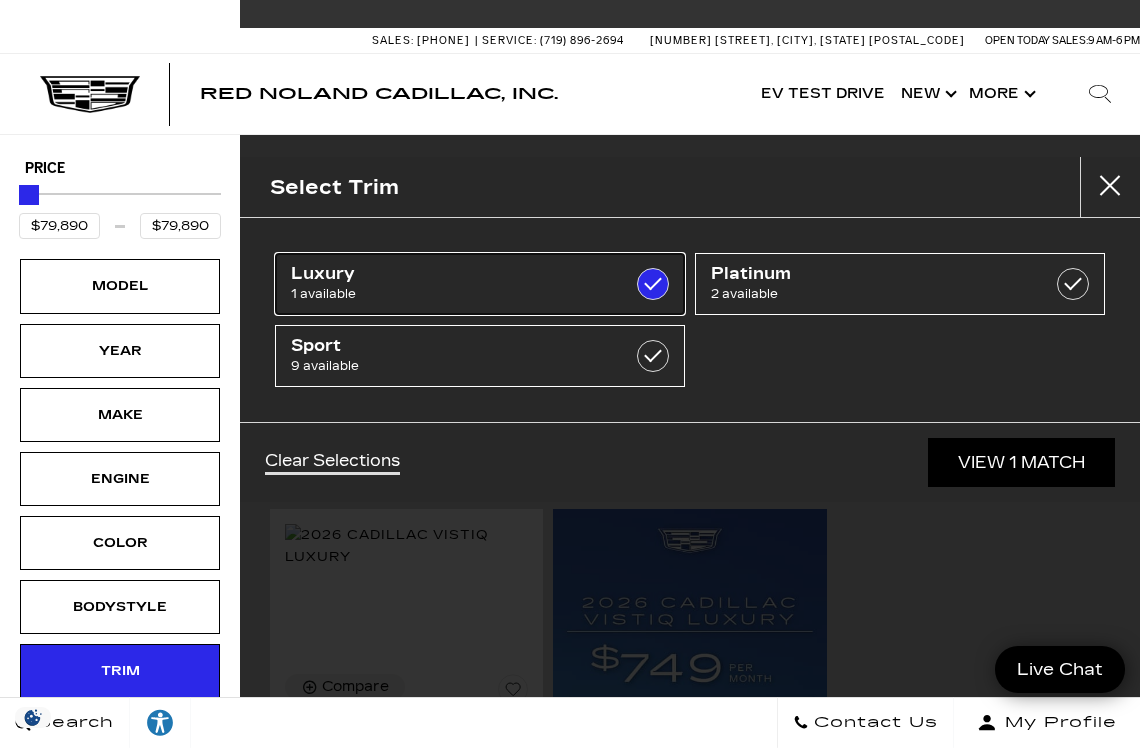 scroll, scrollTop: 46, scrollLeft: 0, axis: vertical 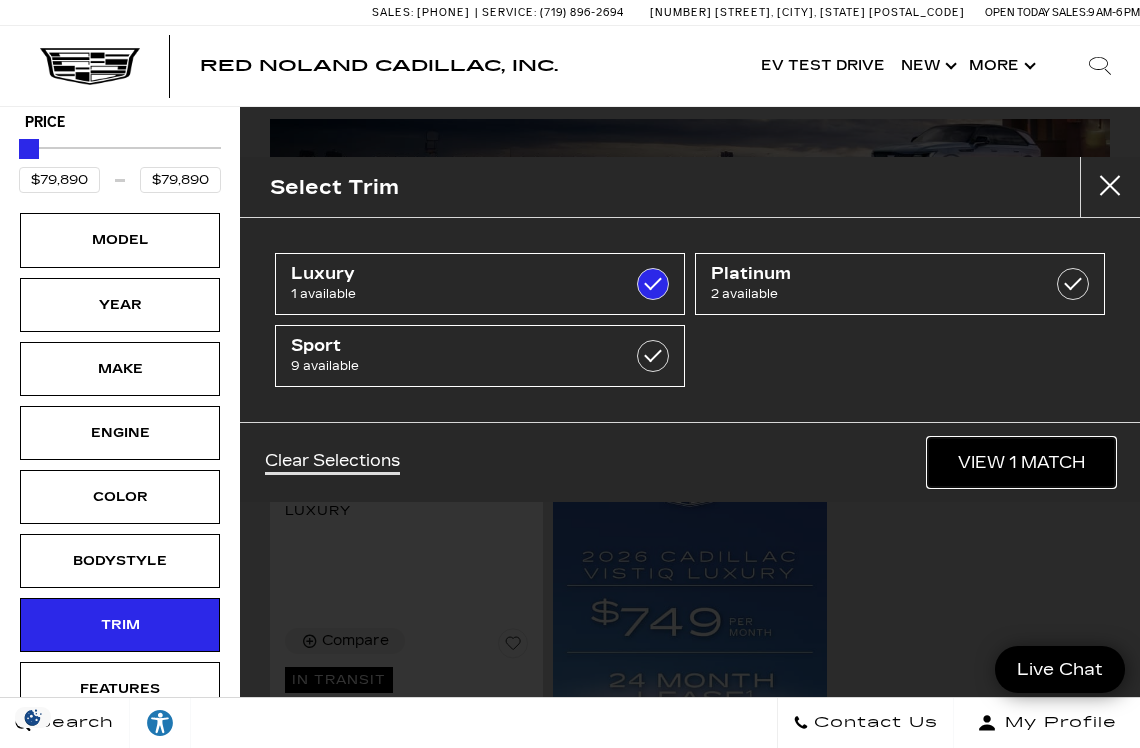 click on "View   1   Match" at bounding box center [1021, 462] 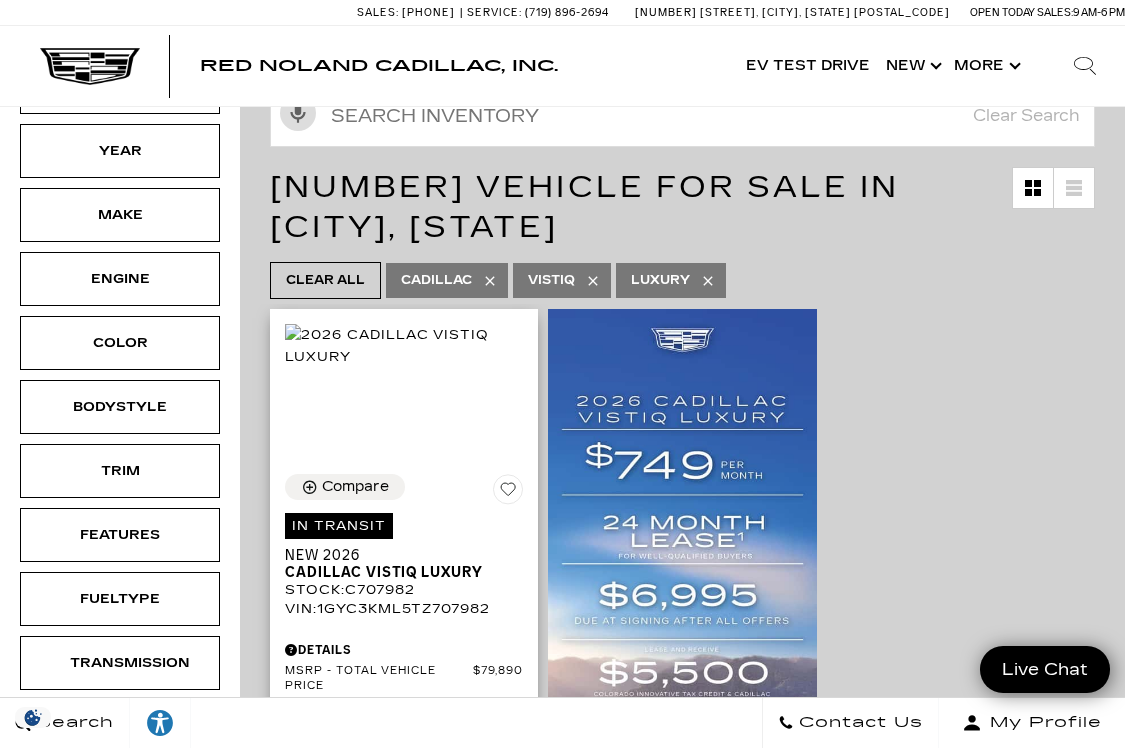 scroll, scrollTop: 300, scrollLeft: 0, axis: vertical 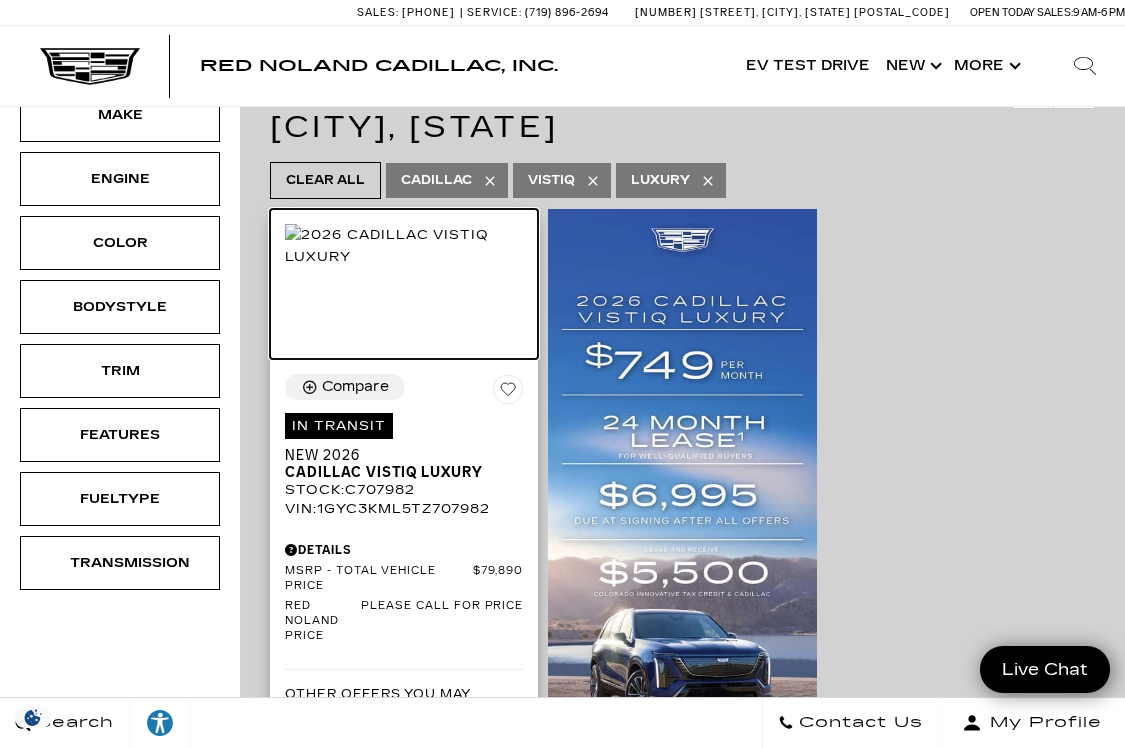 click at bounding box center [404, 246] 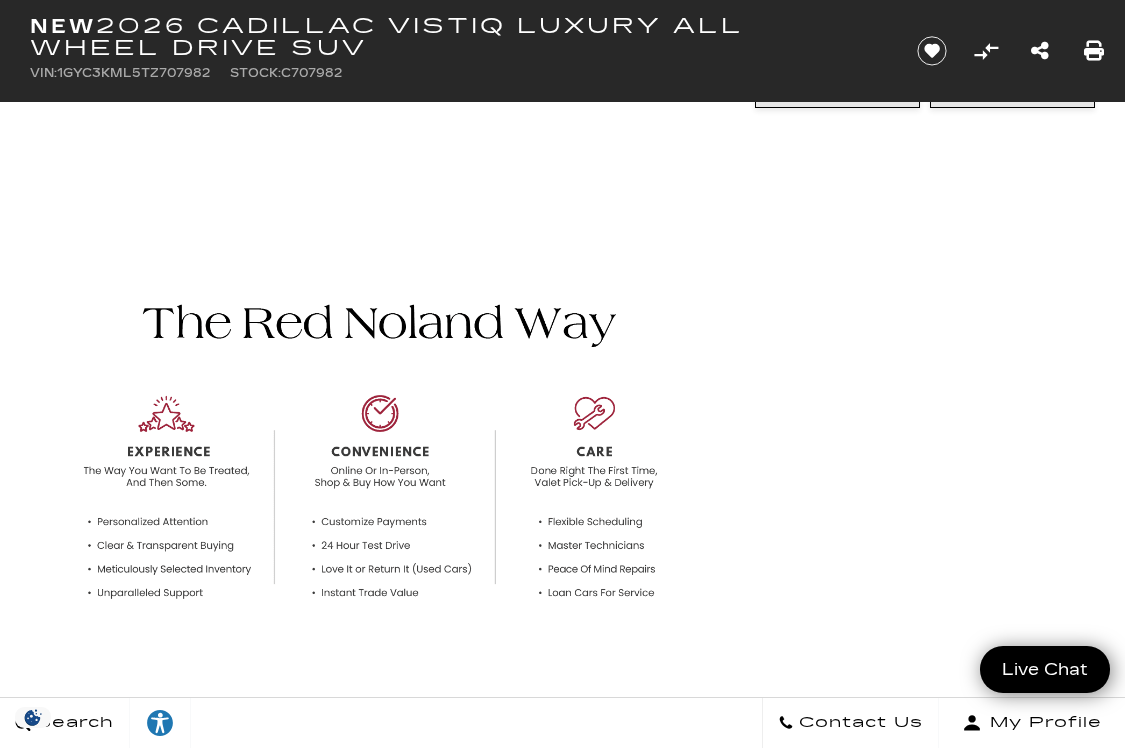scroll, scrollTop: 0, scrollLeft: 0, axis: both 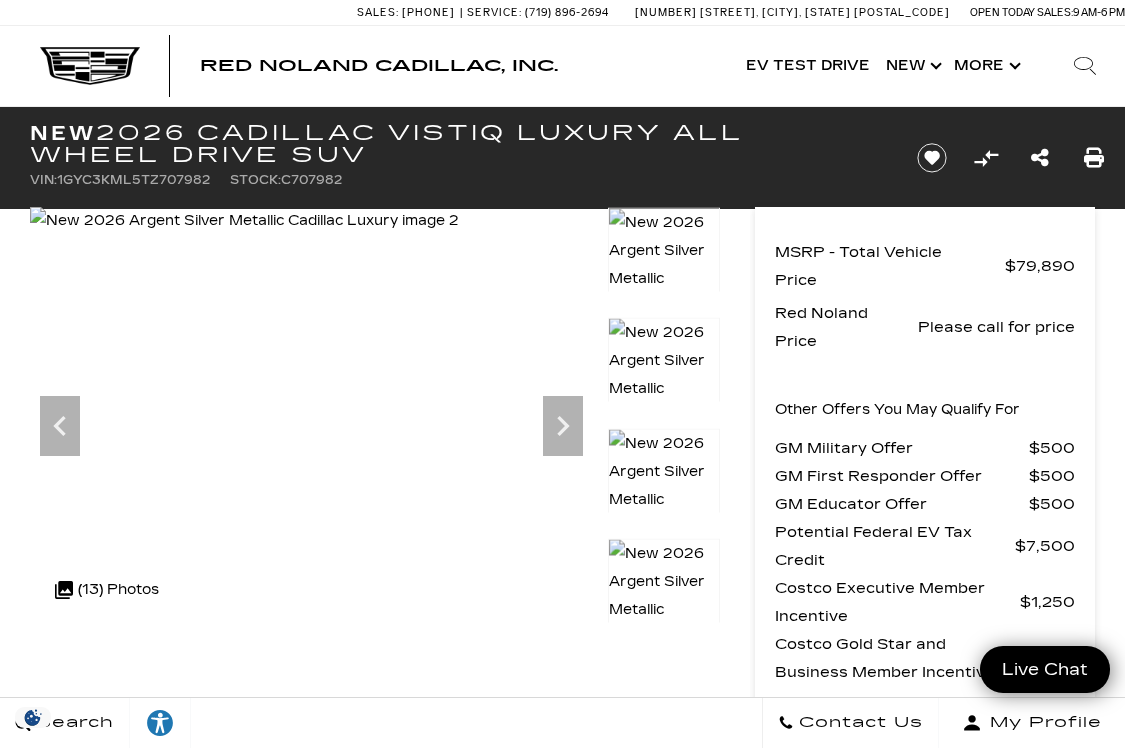 drag, startPoint x: 33, startPoint y: 179, endPoint x: 374, endPoint y: 179, distance: 341 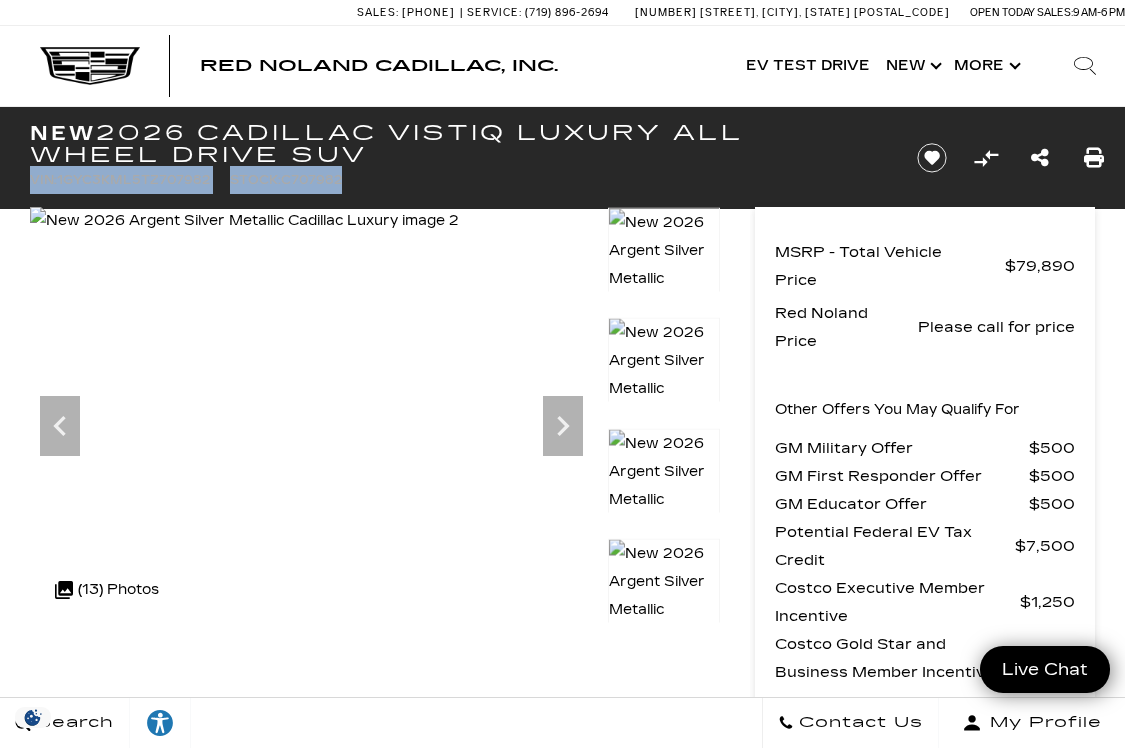 copy on "VIN:  1GYC3KML5TZ707982 Stock:  C707982" 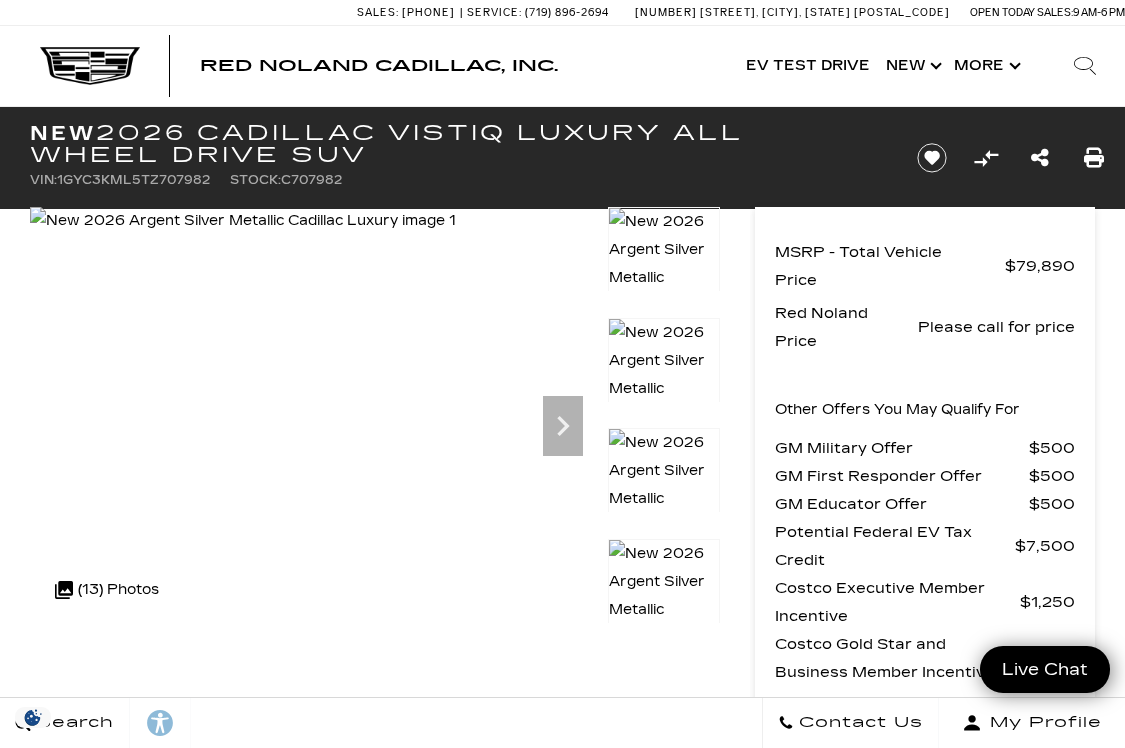 drag, startPoint x: 1008, startPoint y: 415, endPoint x: 1006, endPoint y: 393, distance: 22.090721 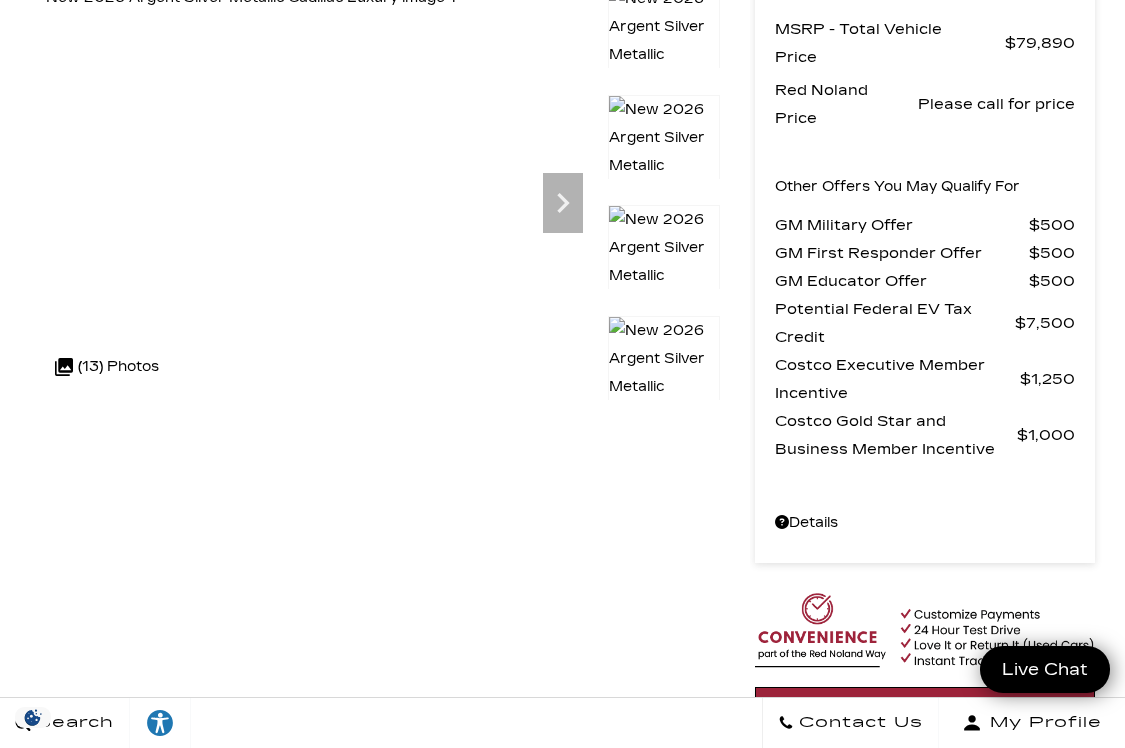 scroll, scrollTop: 23, scrollLeft: 0, axis: vertical 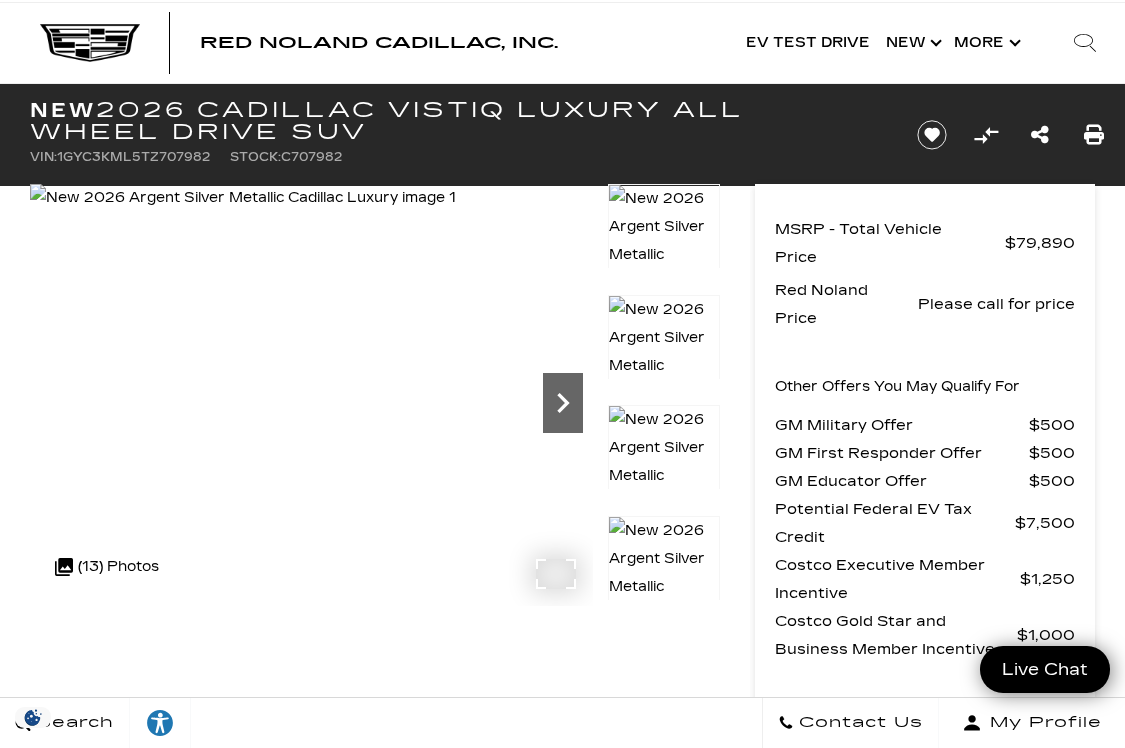 click 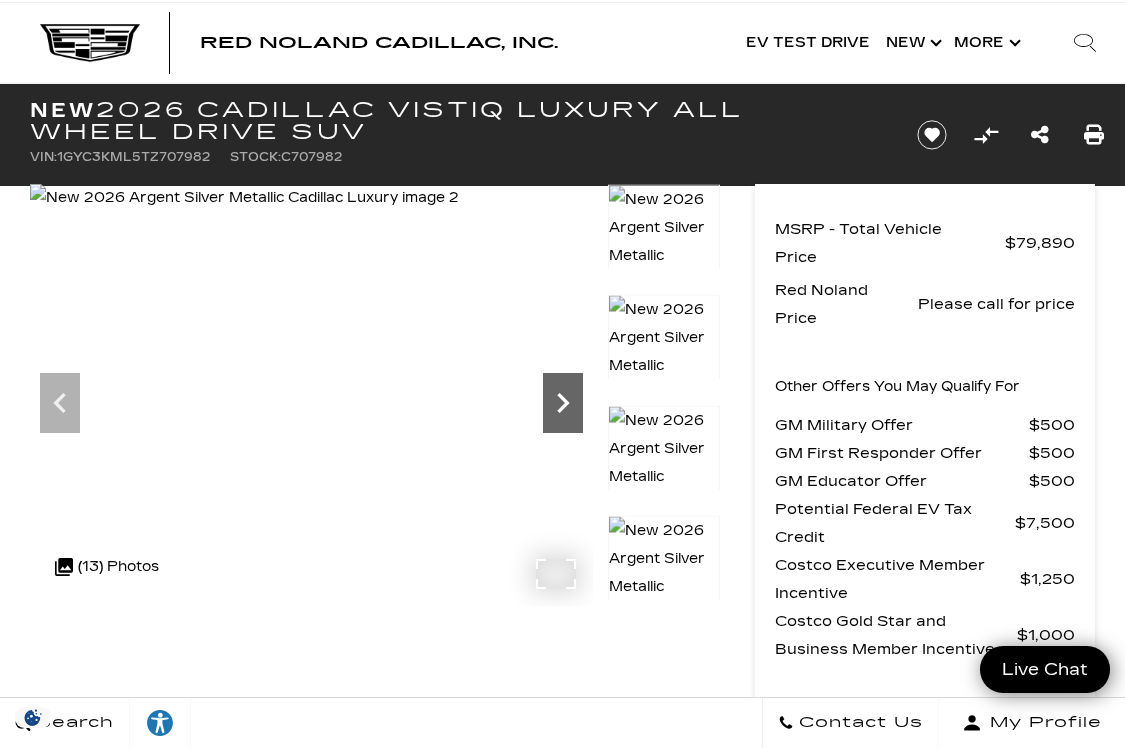 click 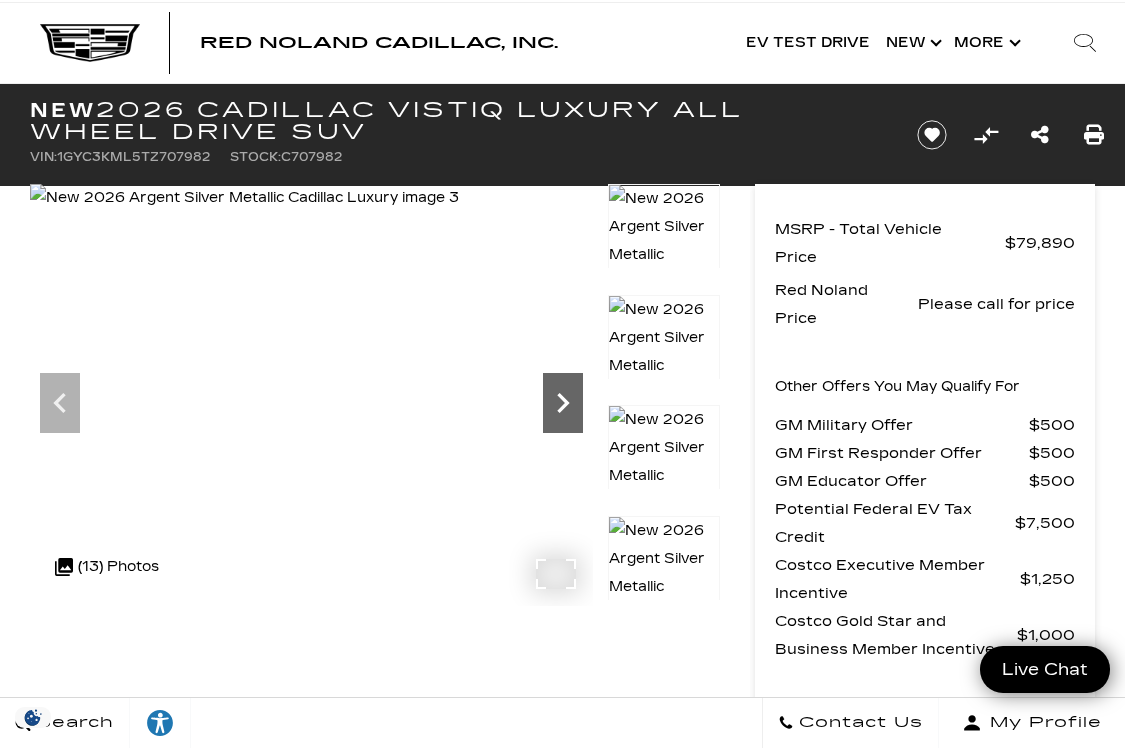 click 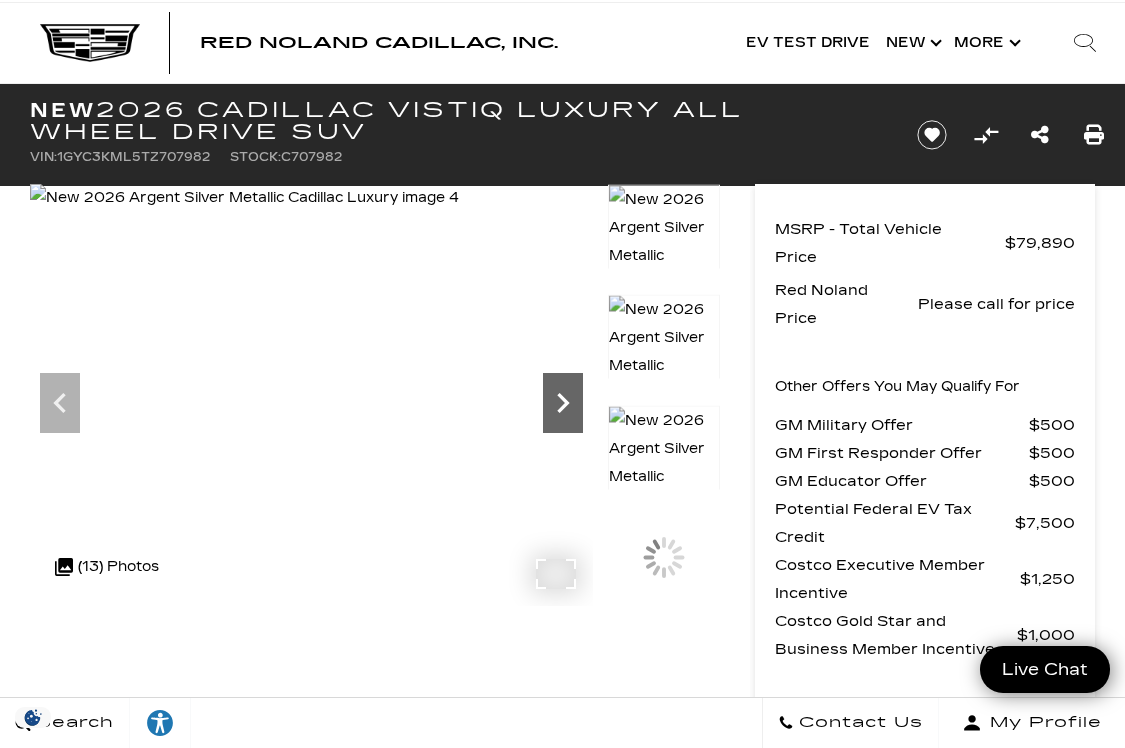click 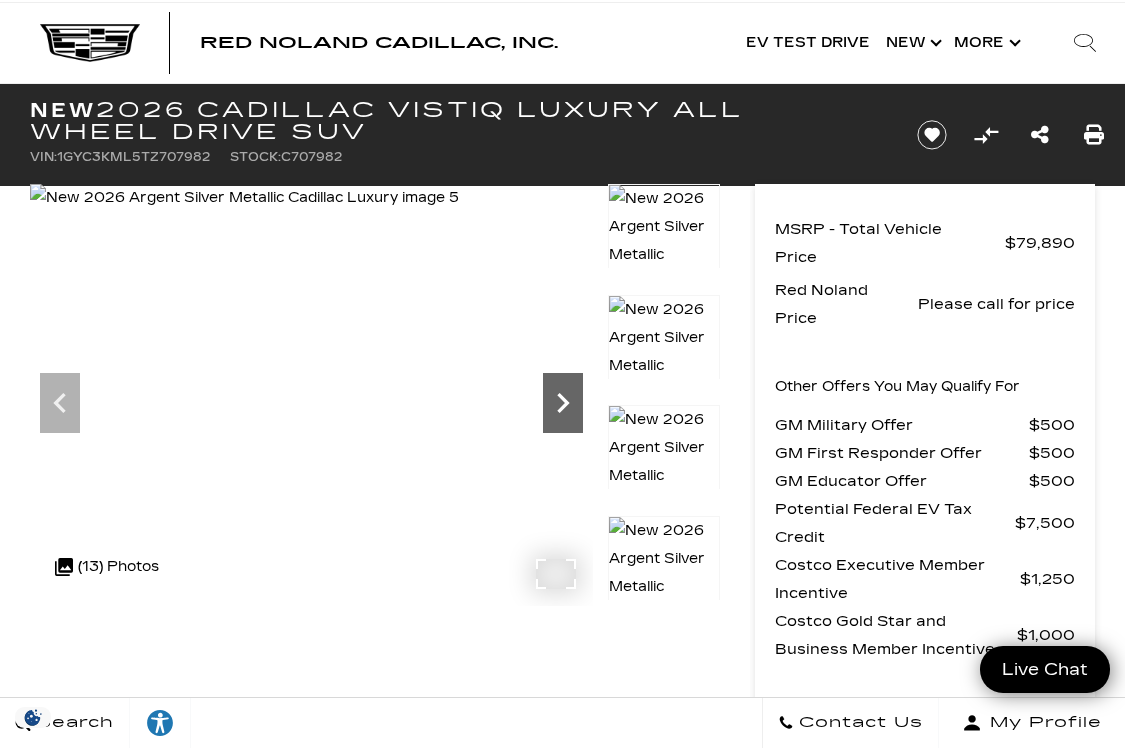 click 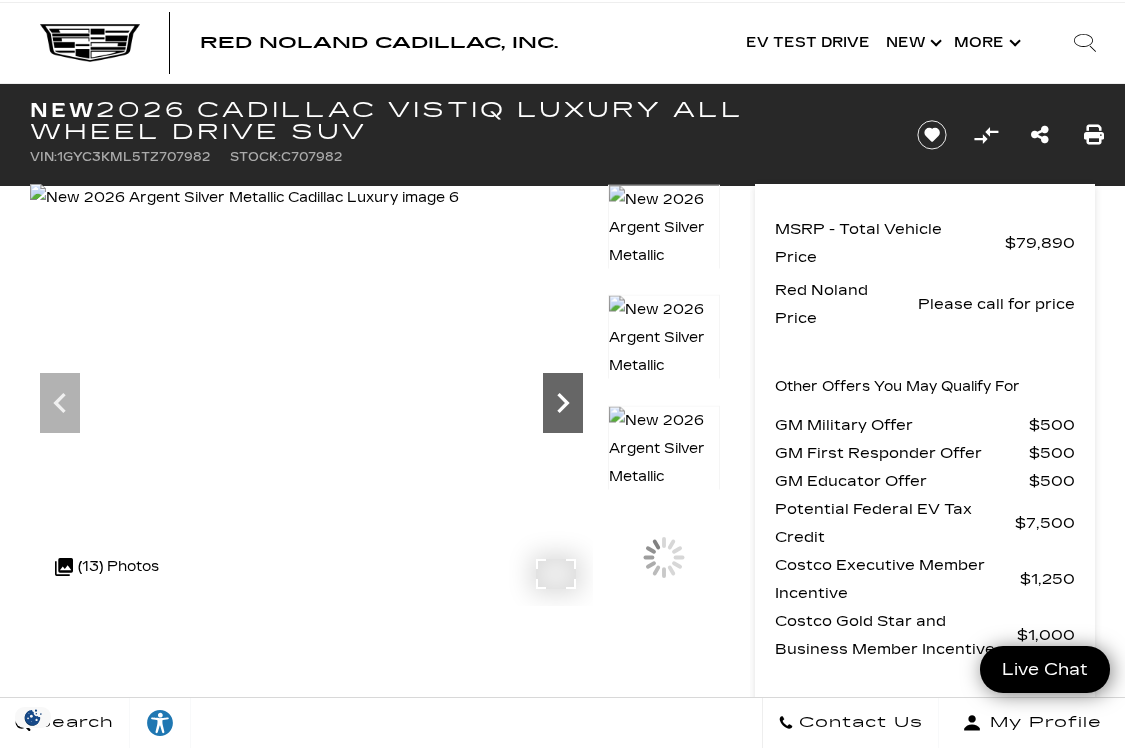 click 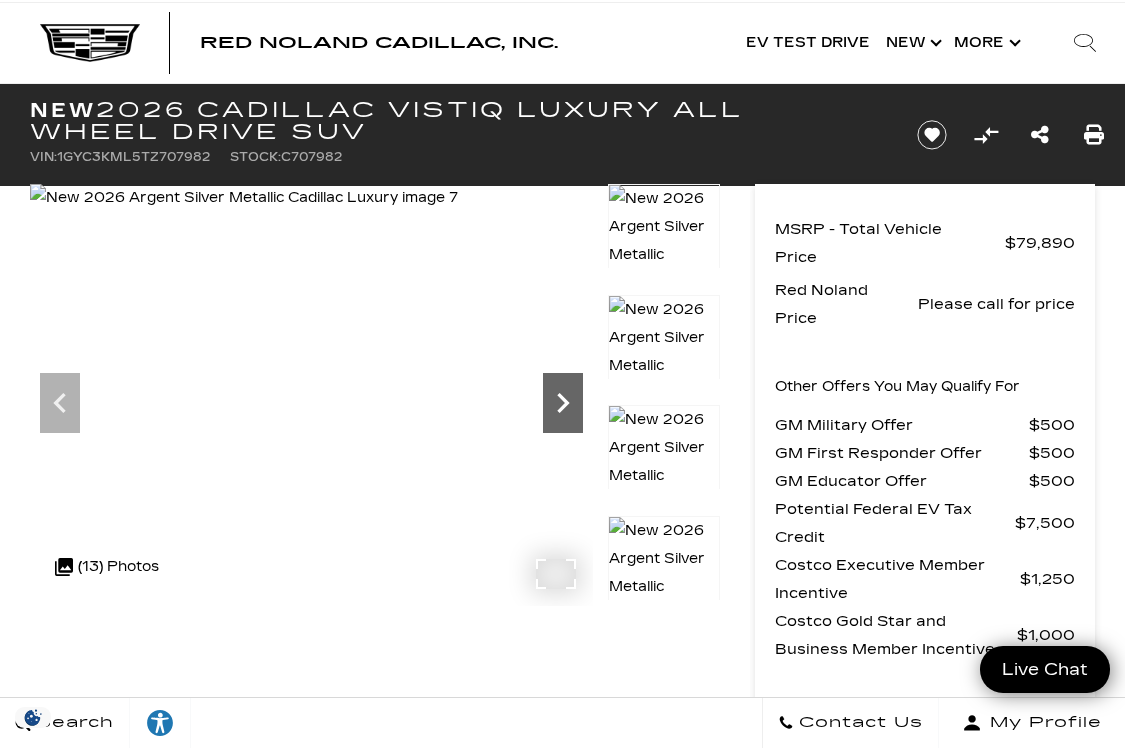 click 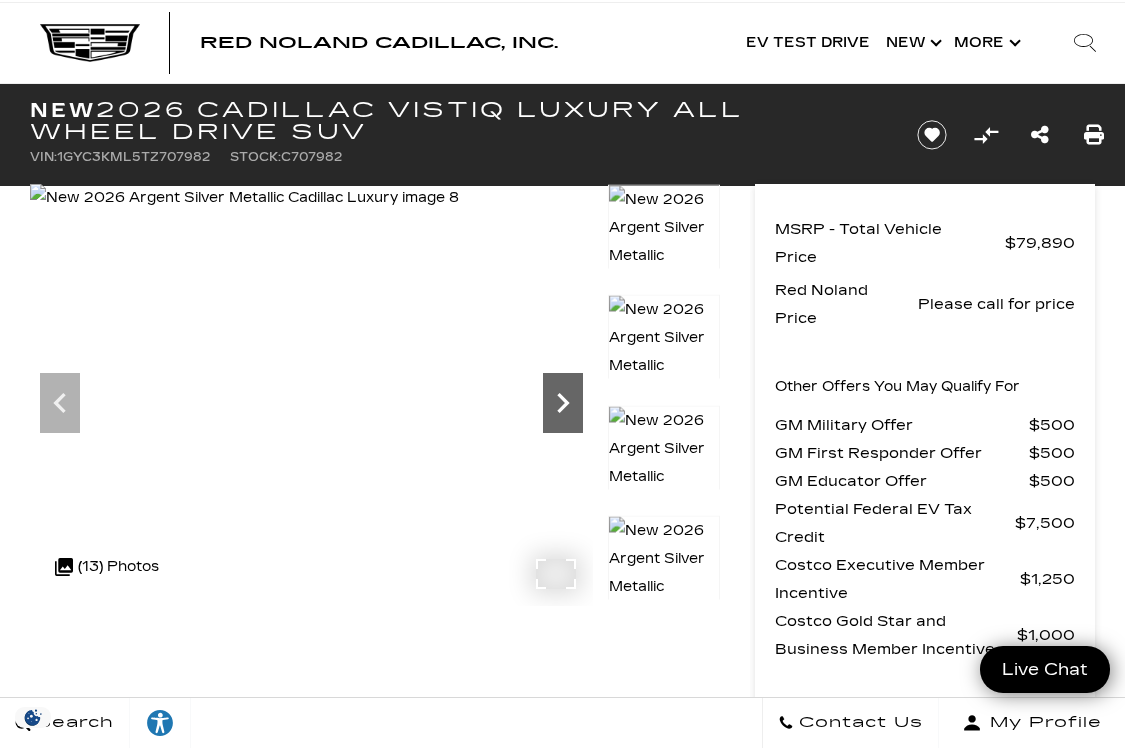 click 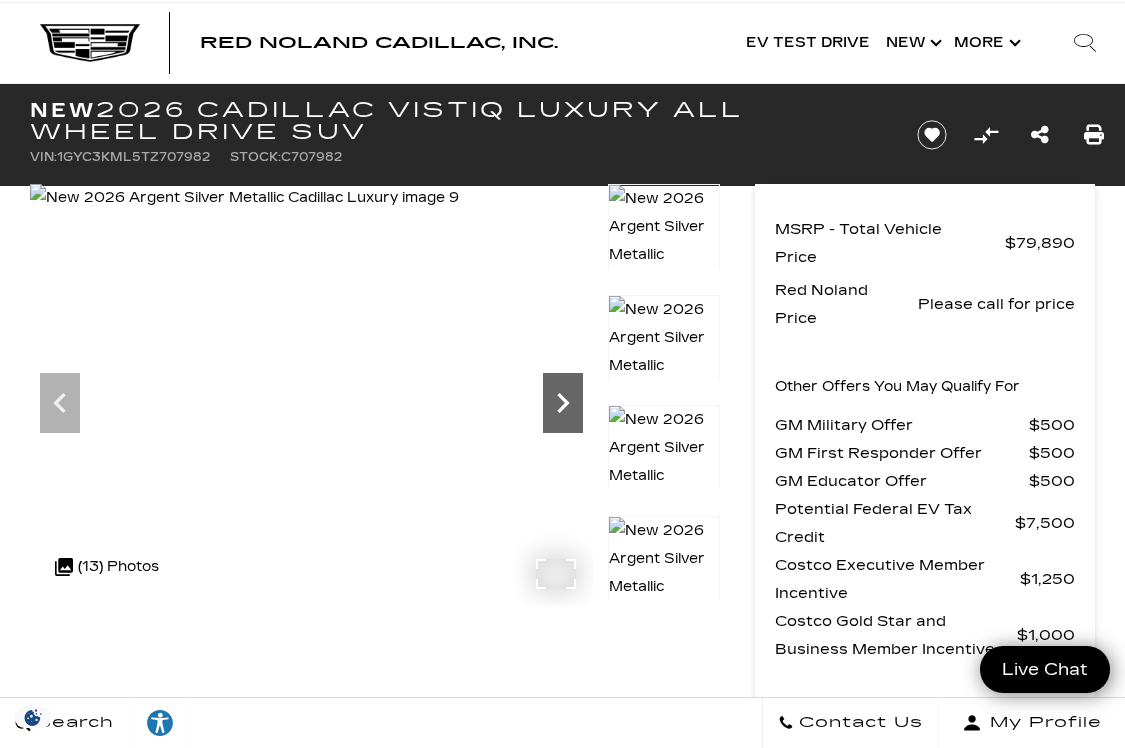click 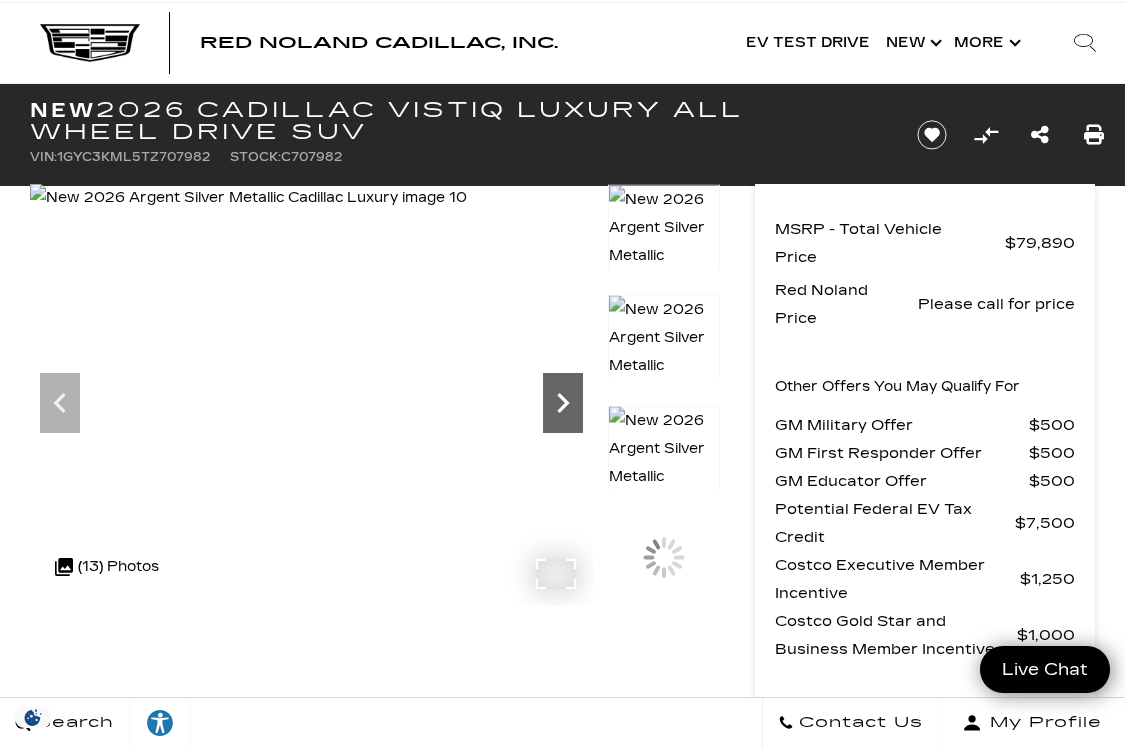 click 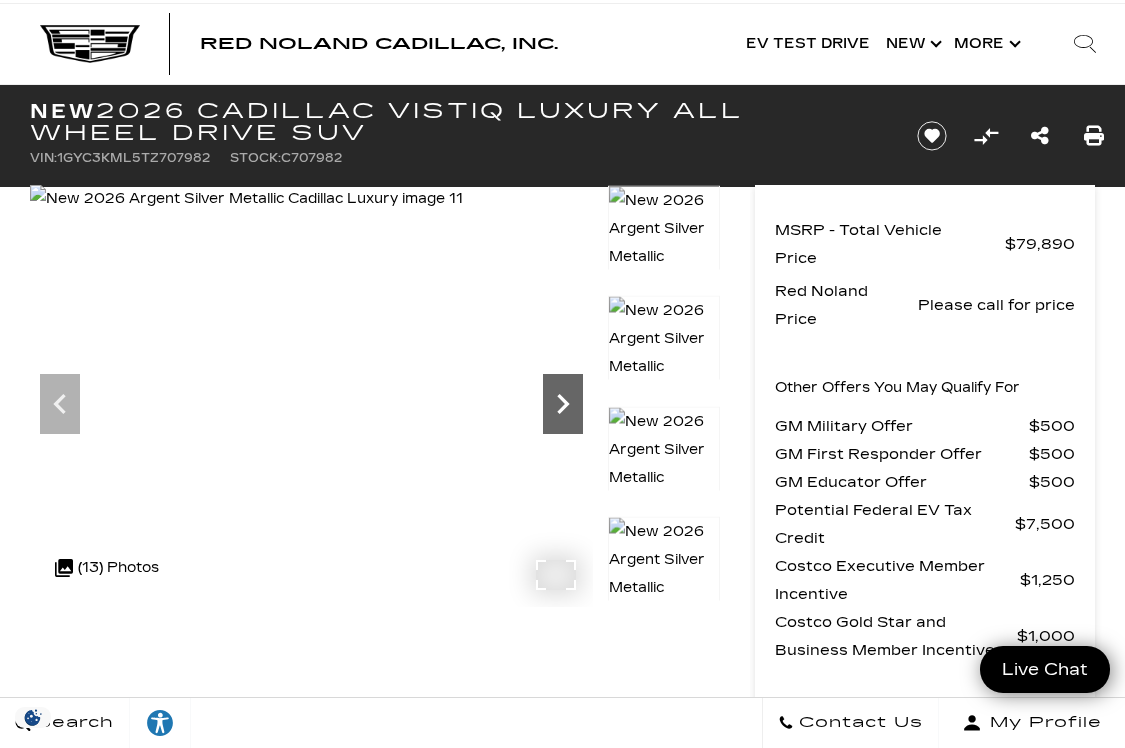 scroll, scrollTop: 0, scrollLeft: 0, axis: both 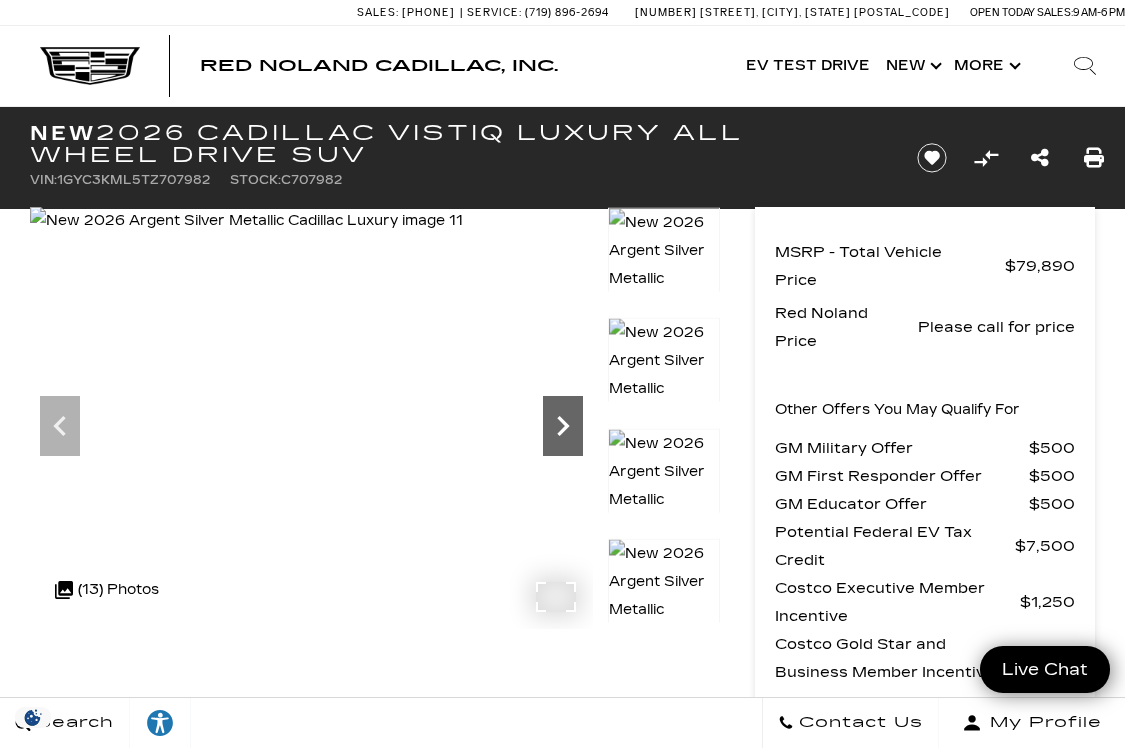 click 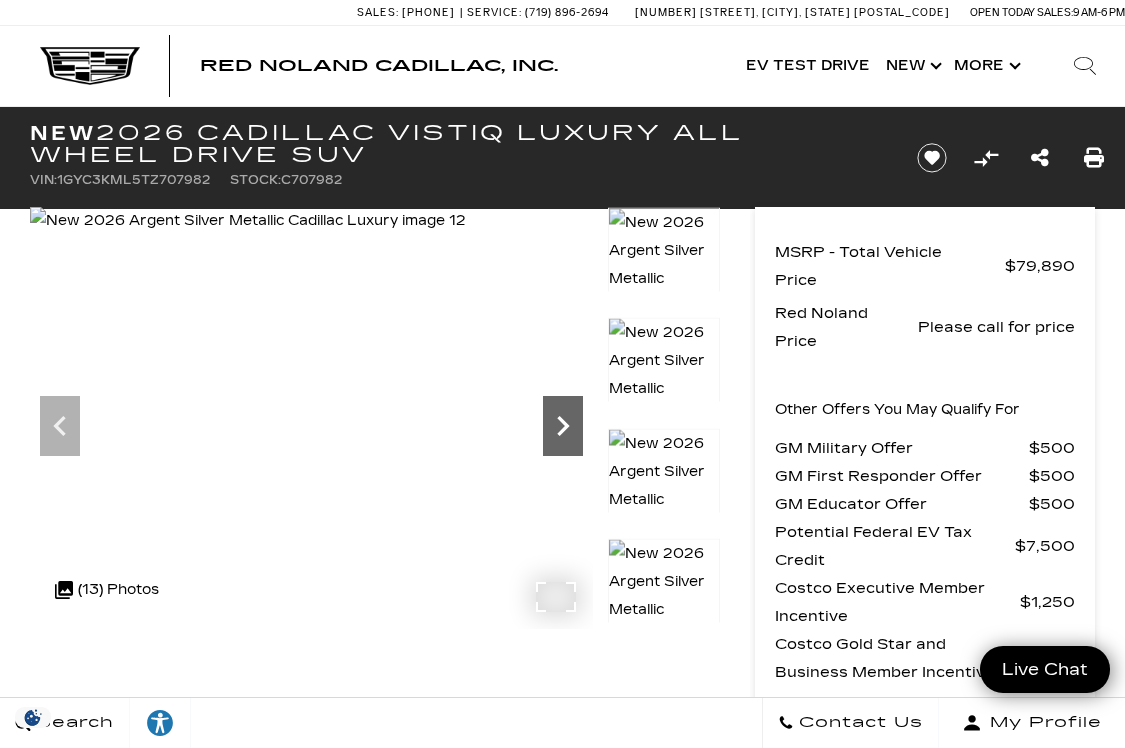 click 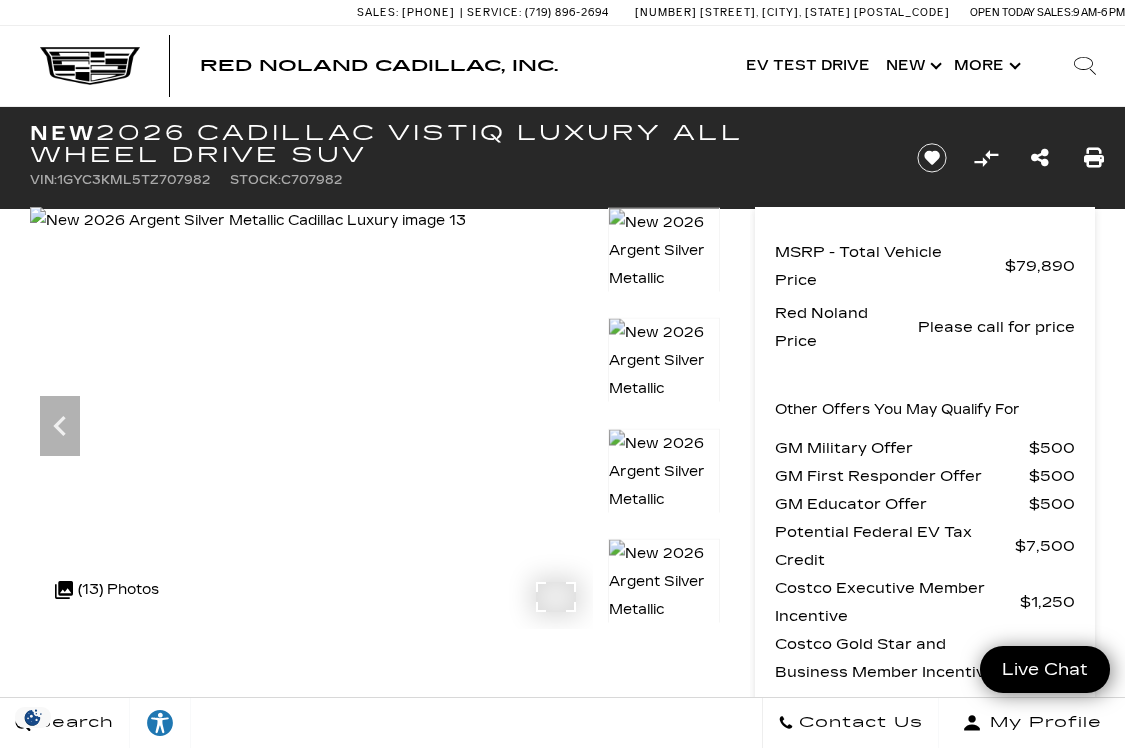 click at bounding box center [248, 221] 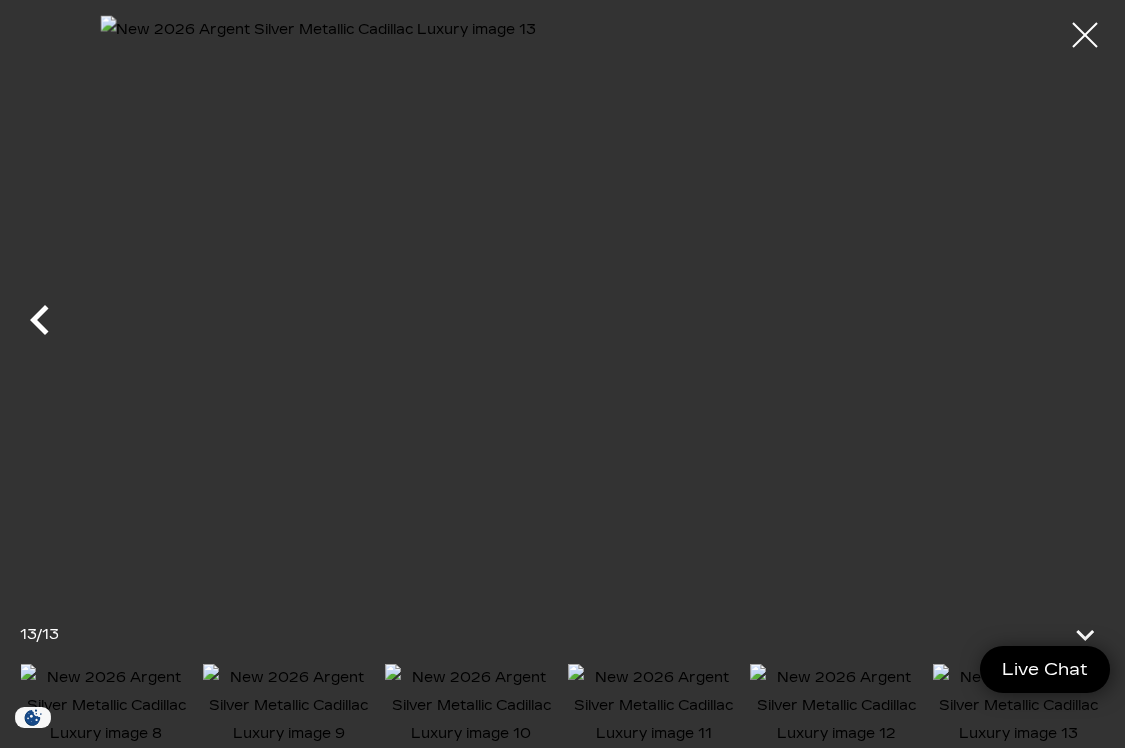 click 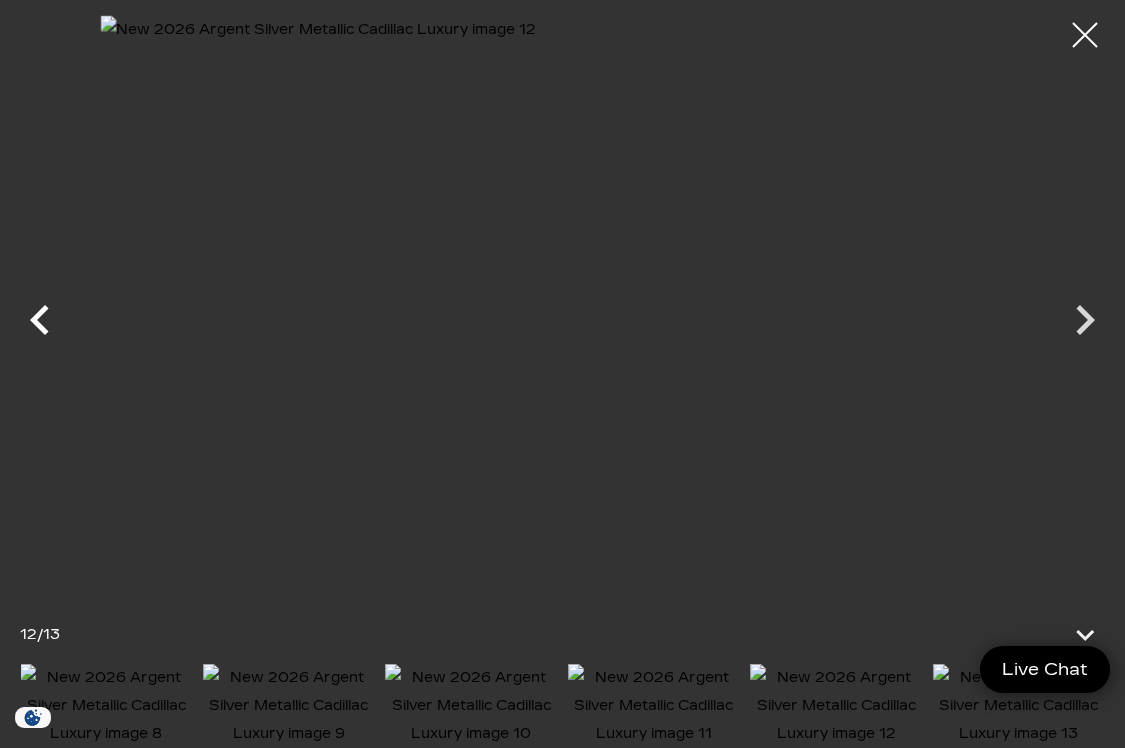 click 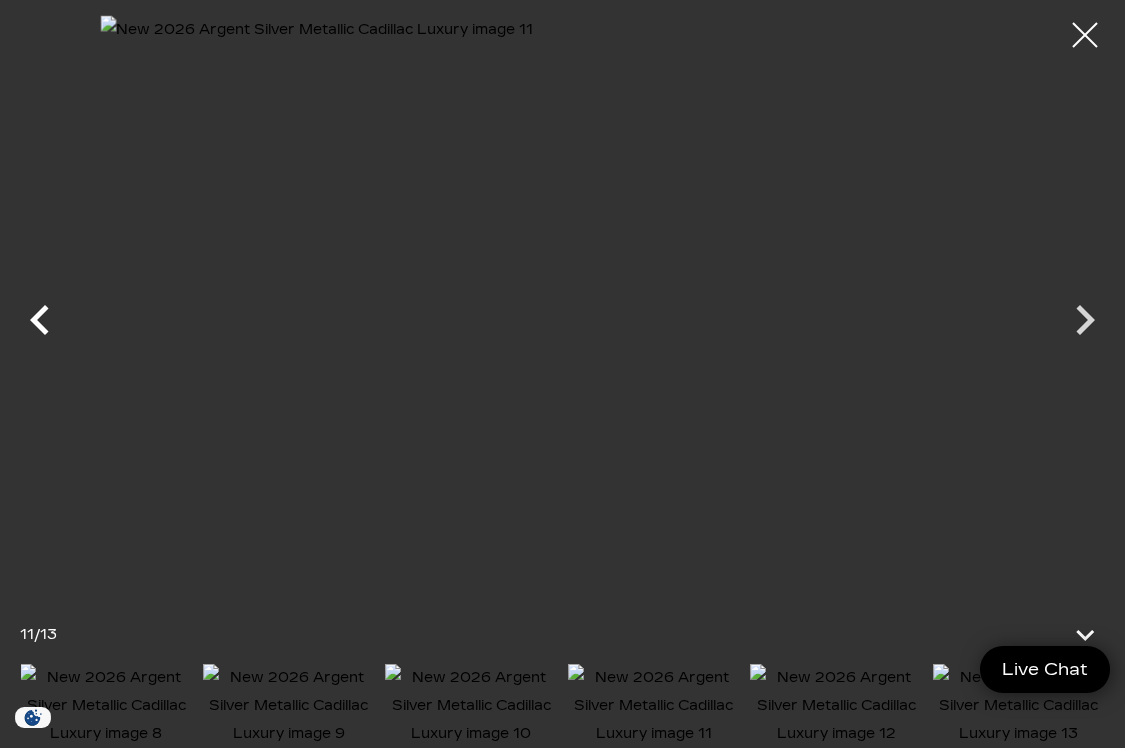 click 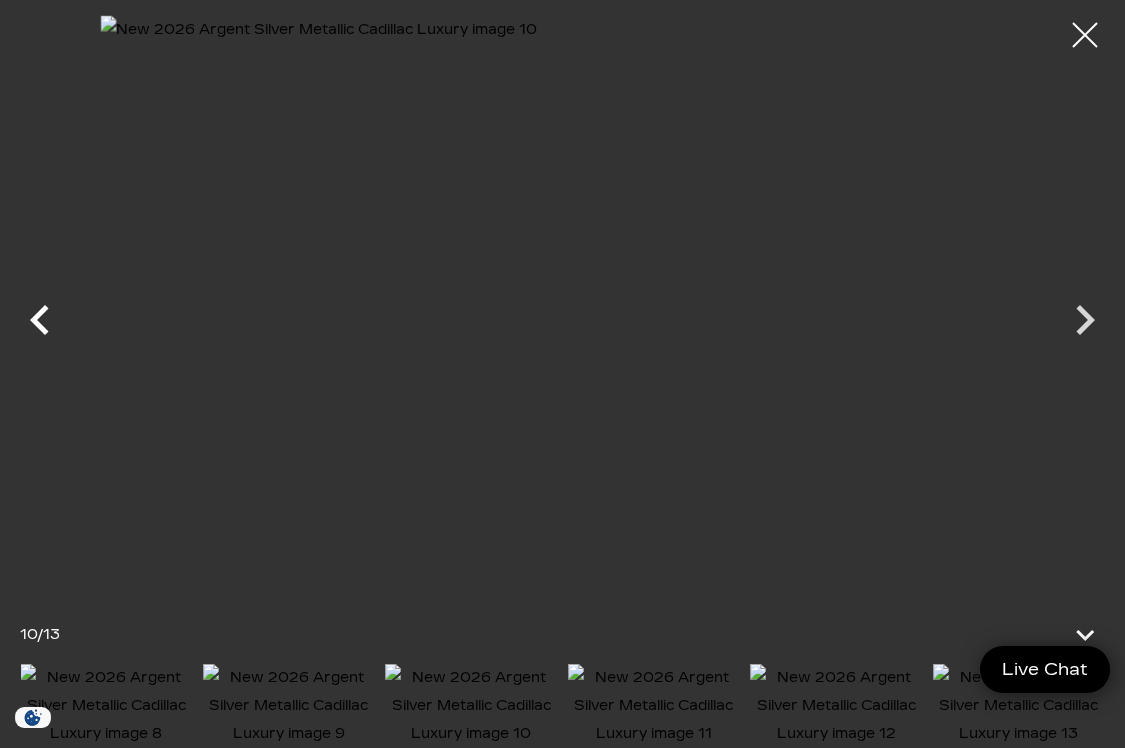 click 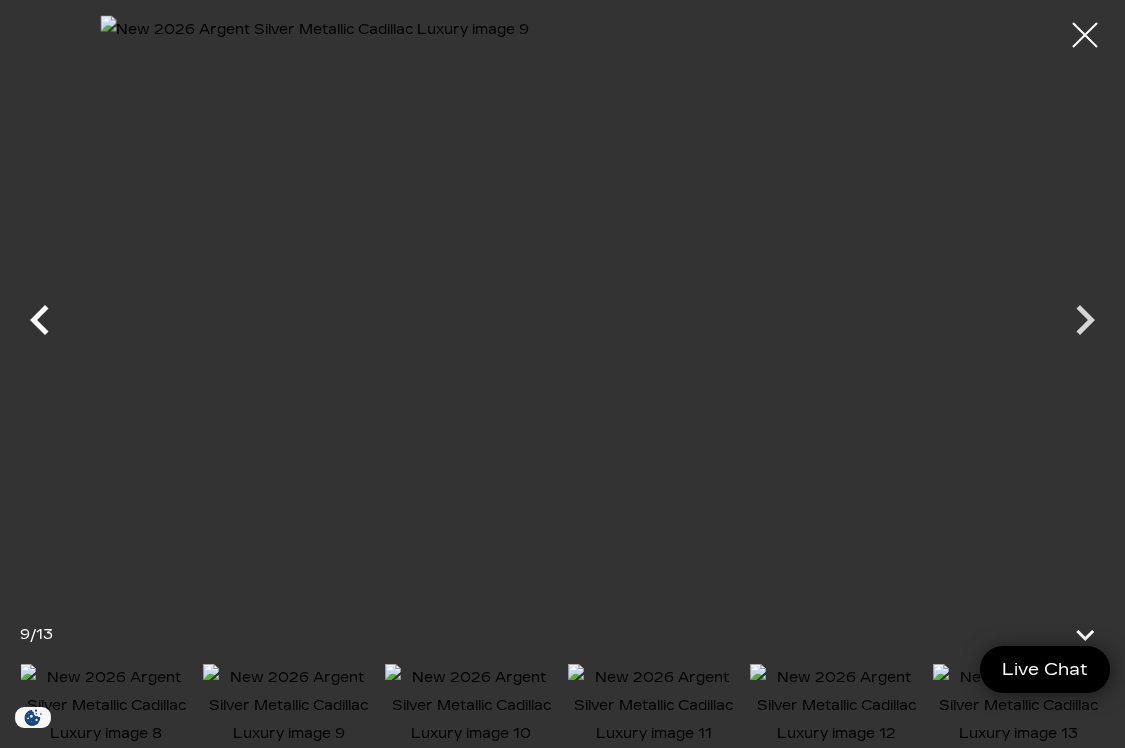 click 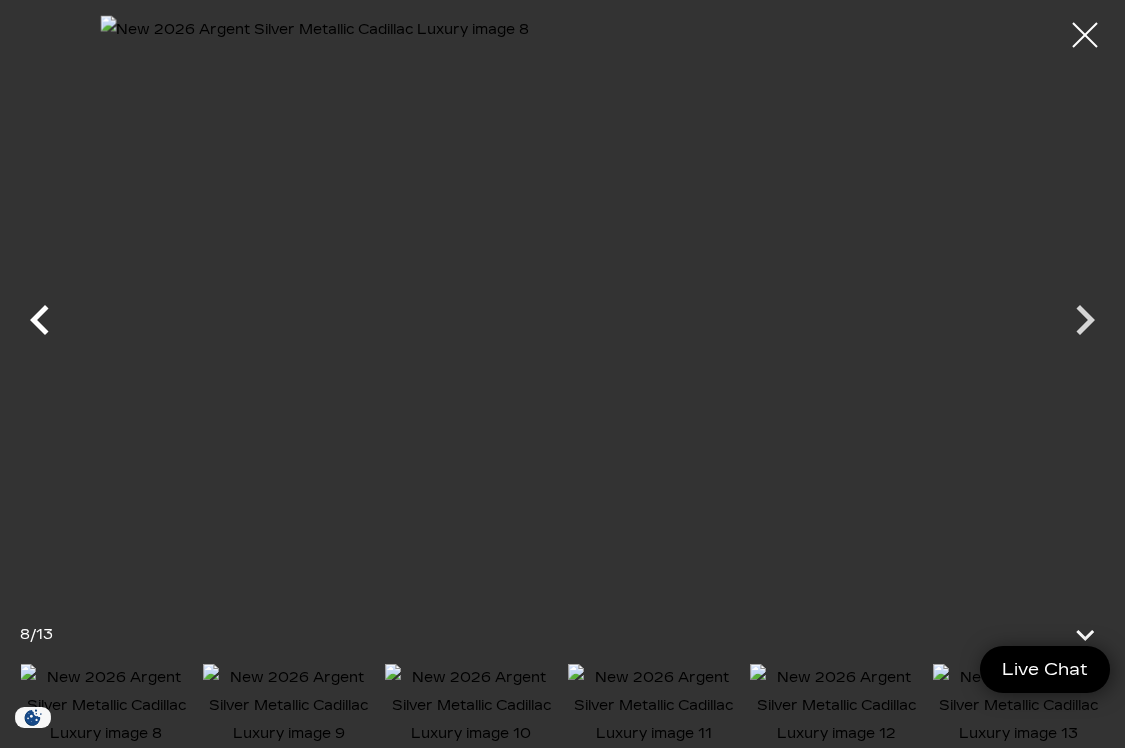 click 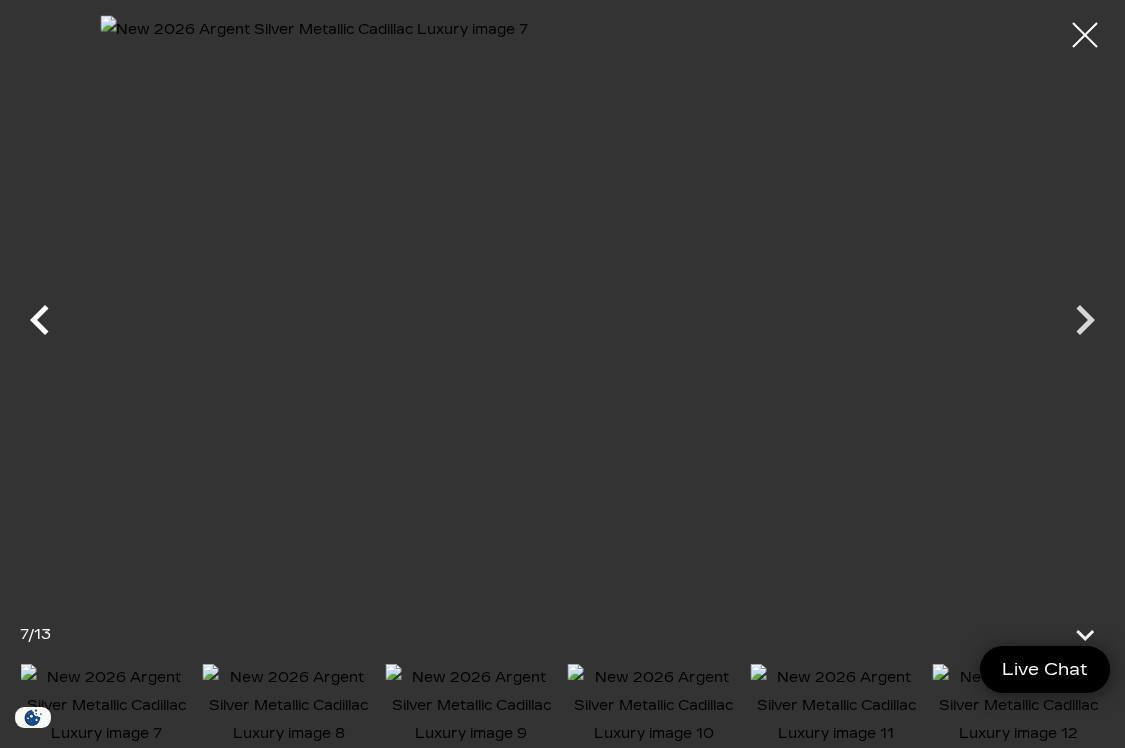 click 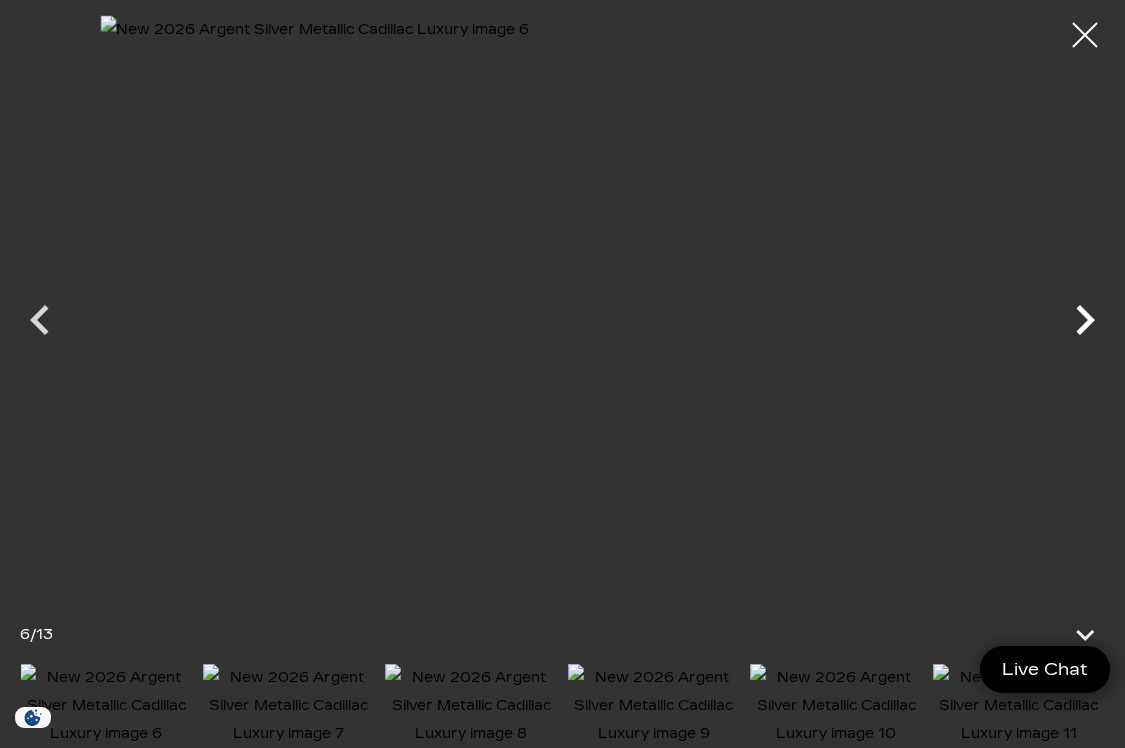 click 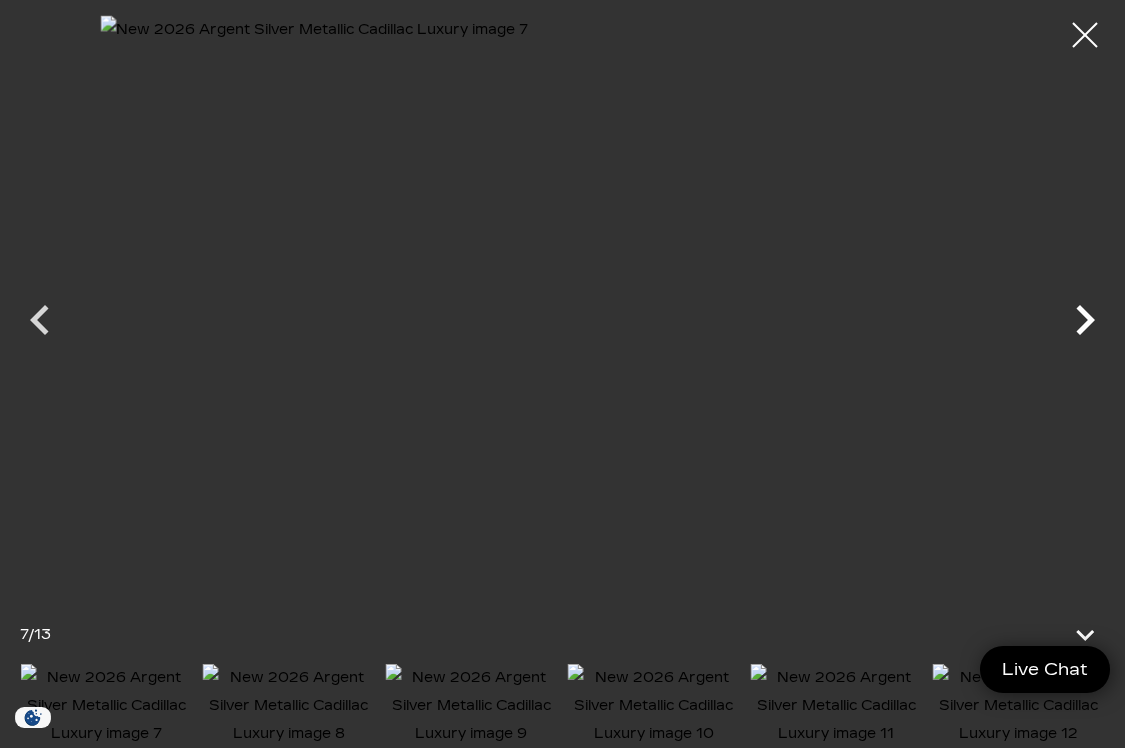 click 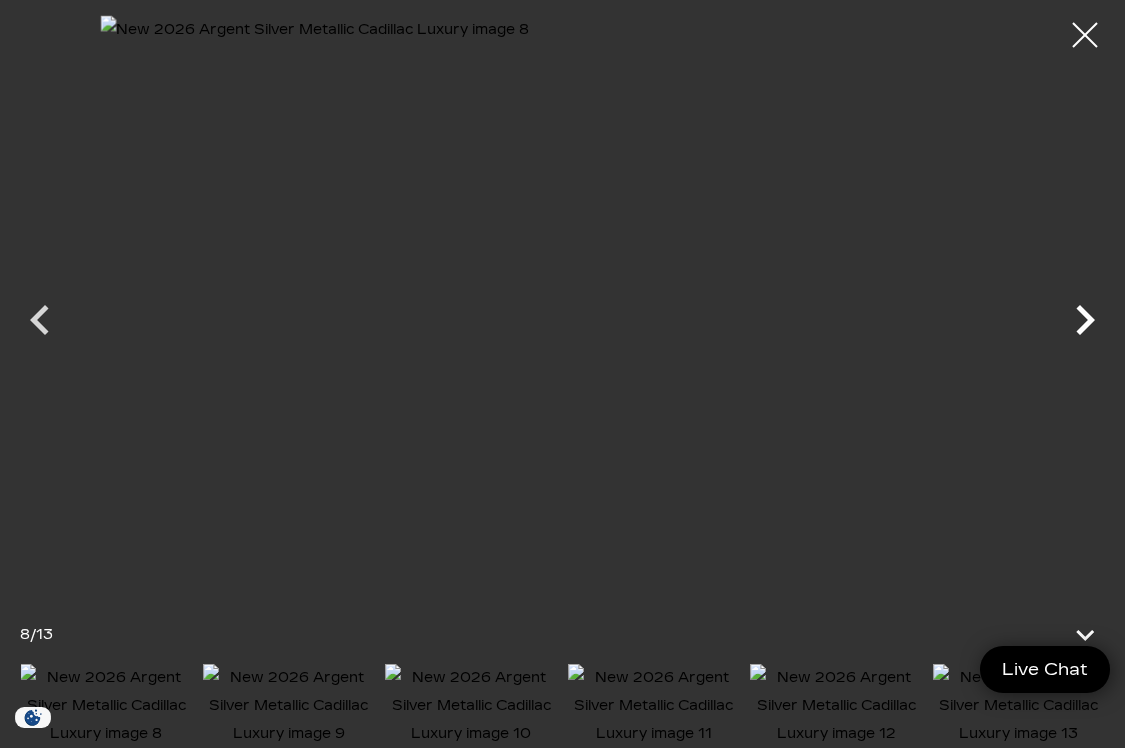 click 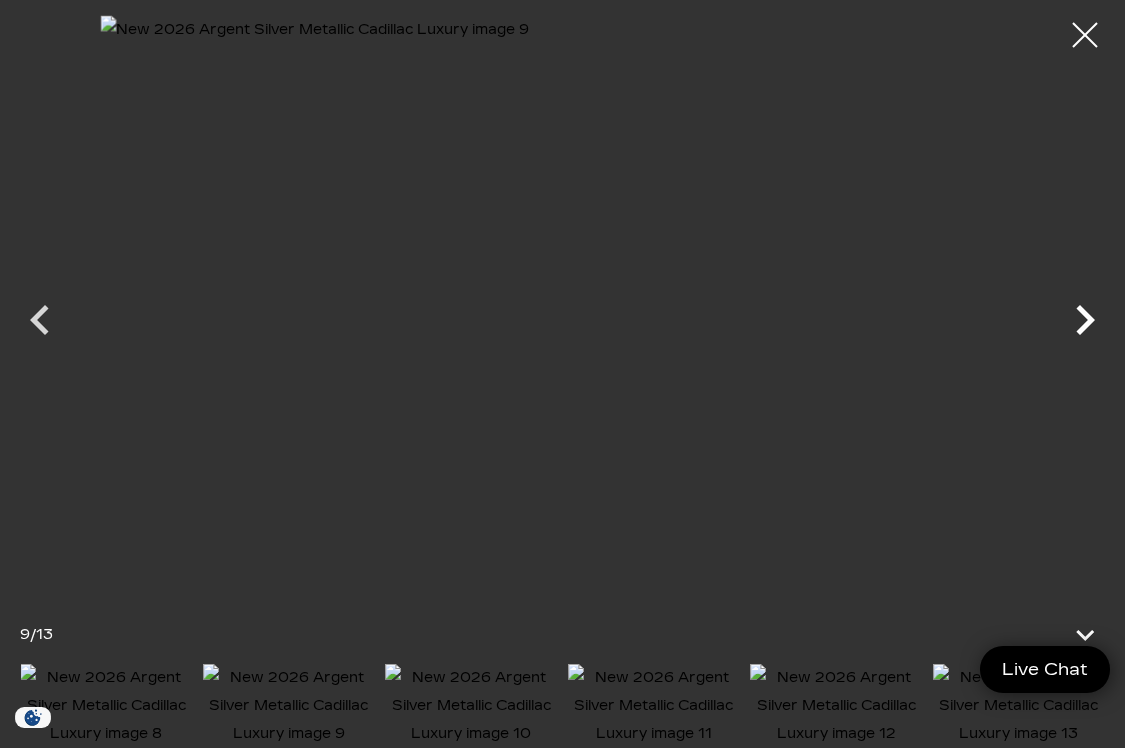 click 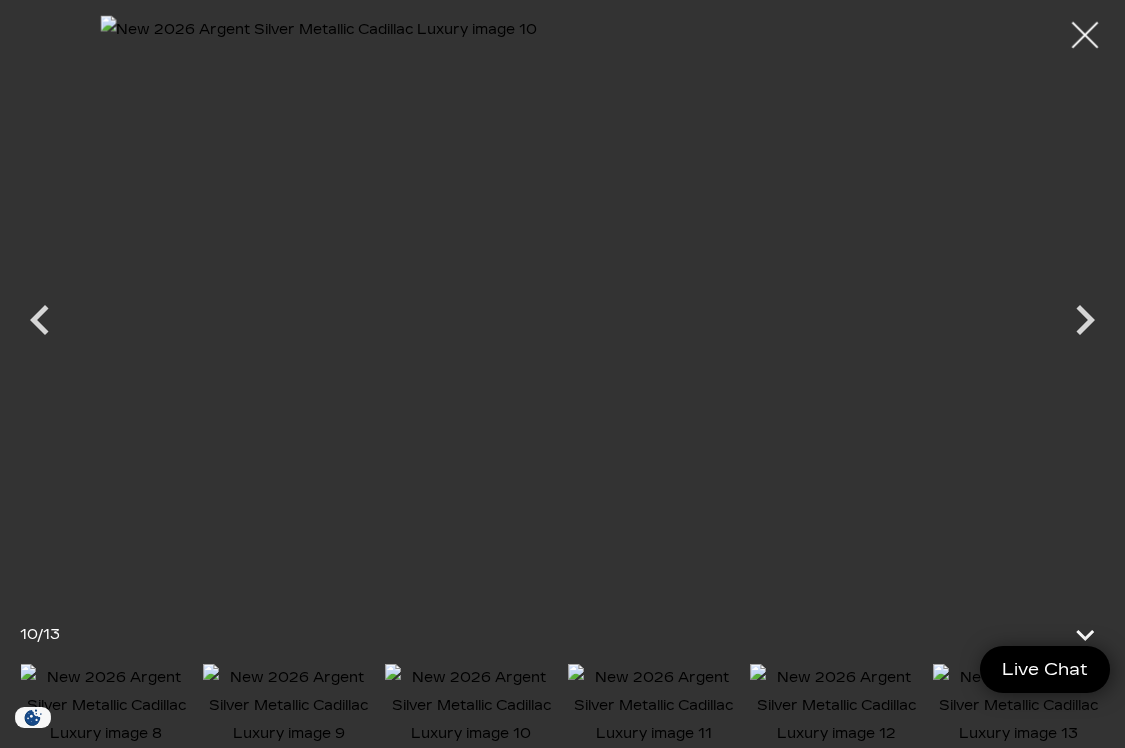 click at bounding box center [1085, 35] 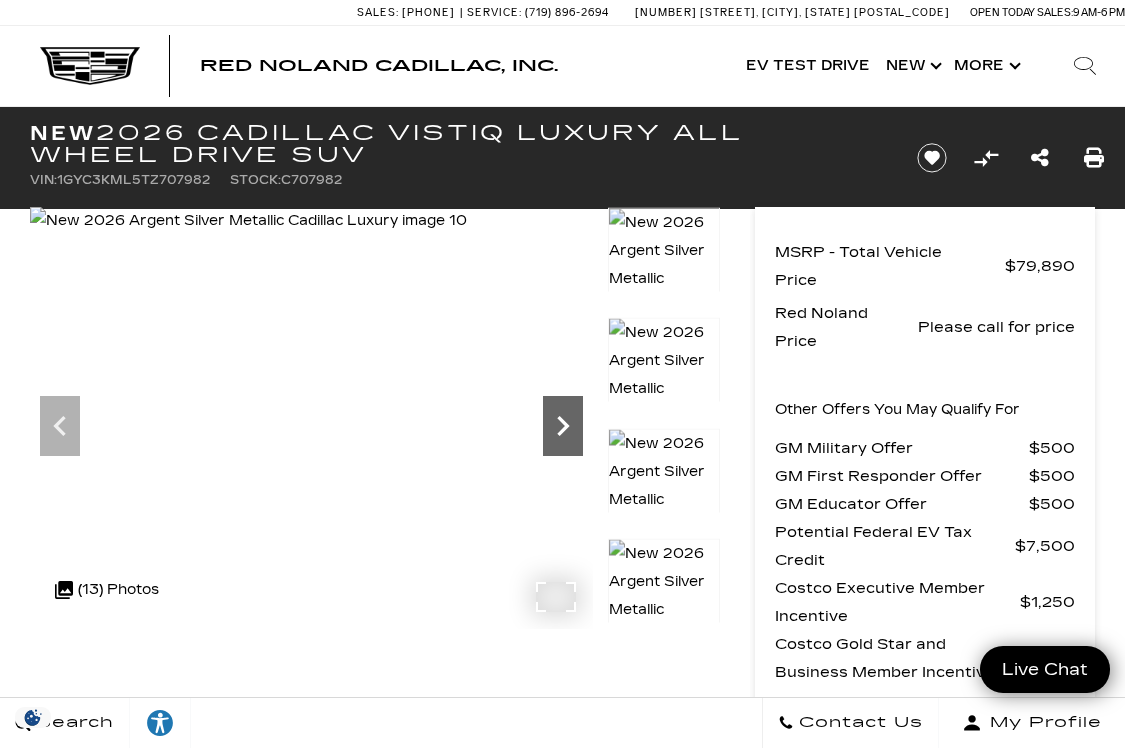 click 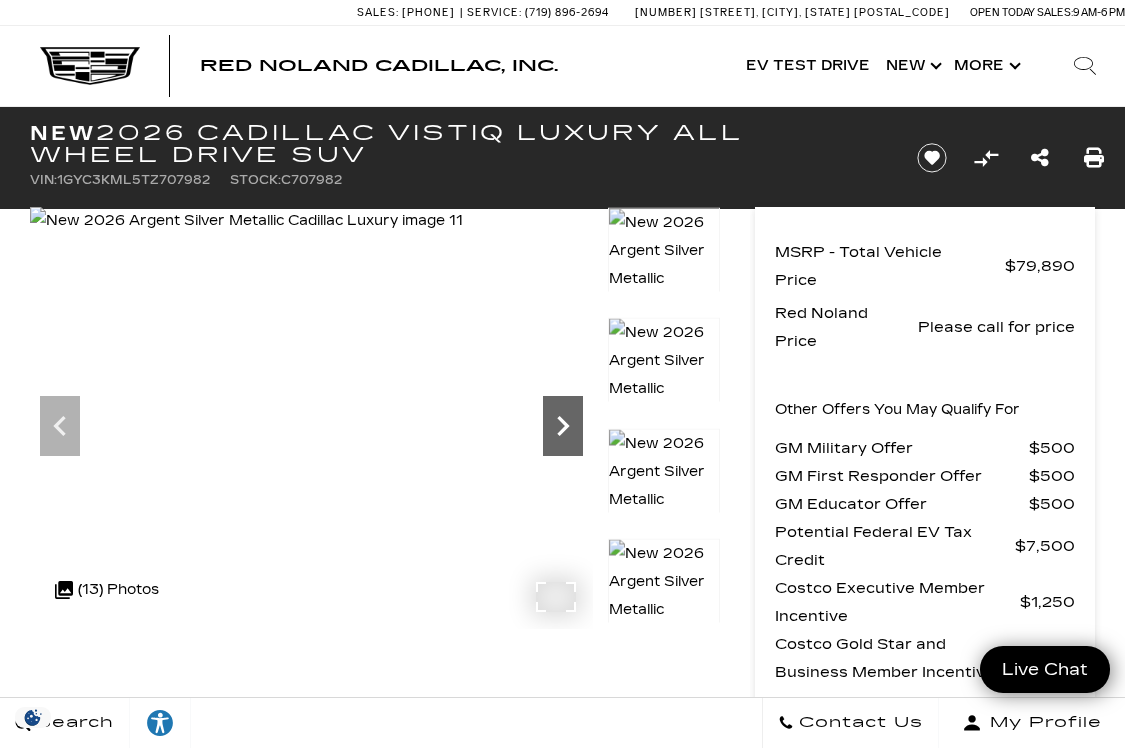 click 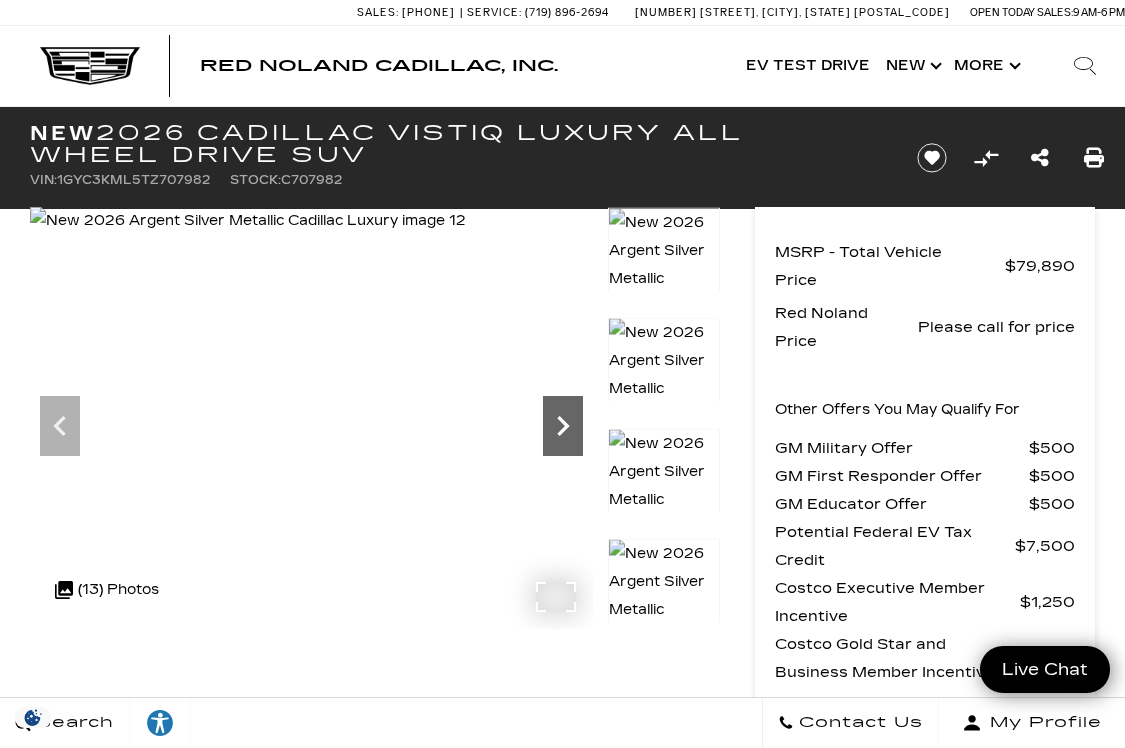 click 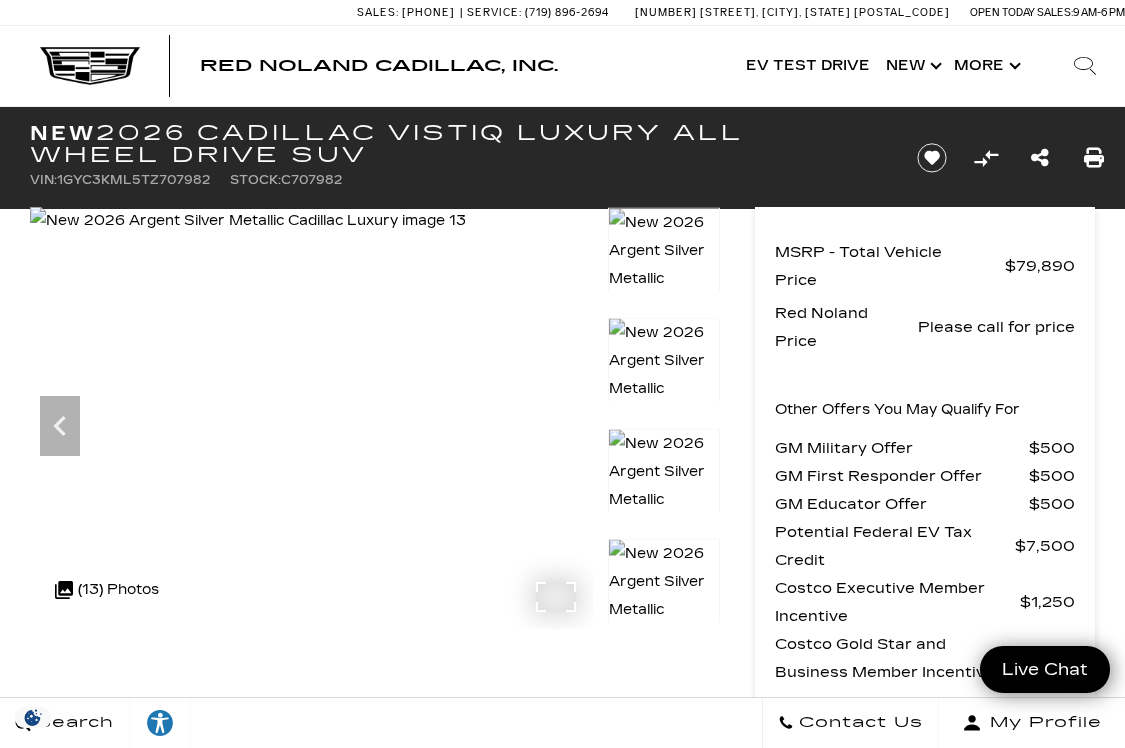 click at bounding box center [248, 221] 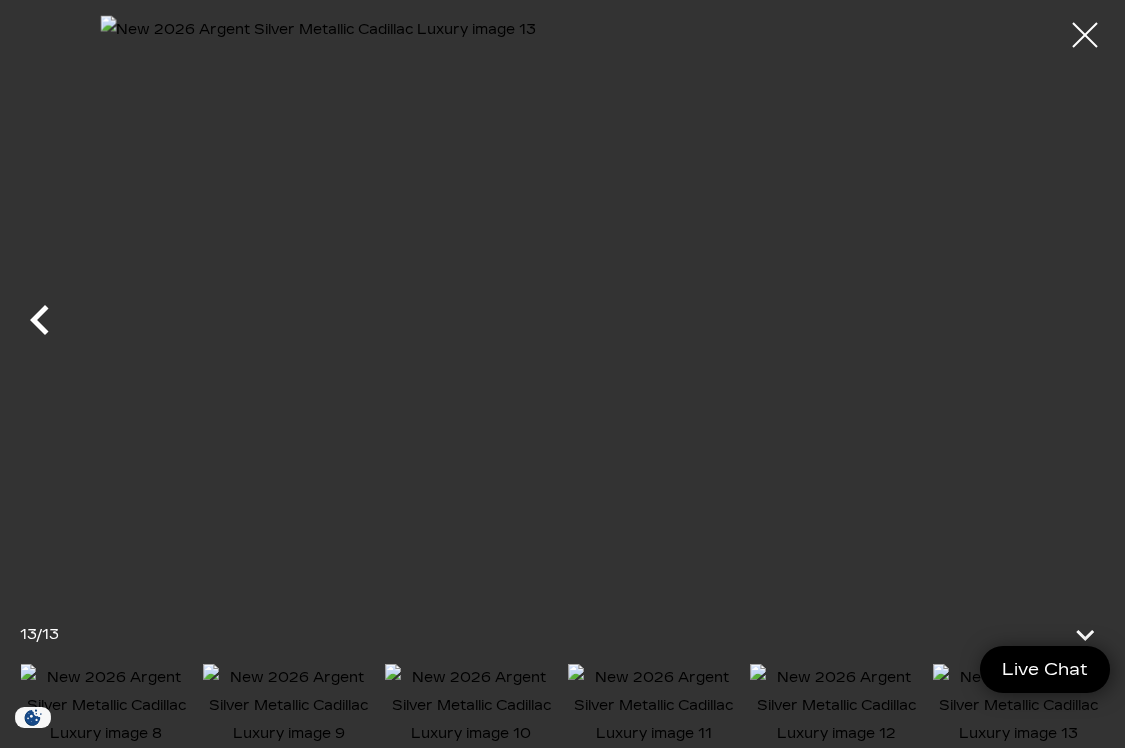click 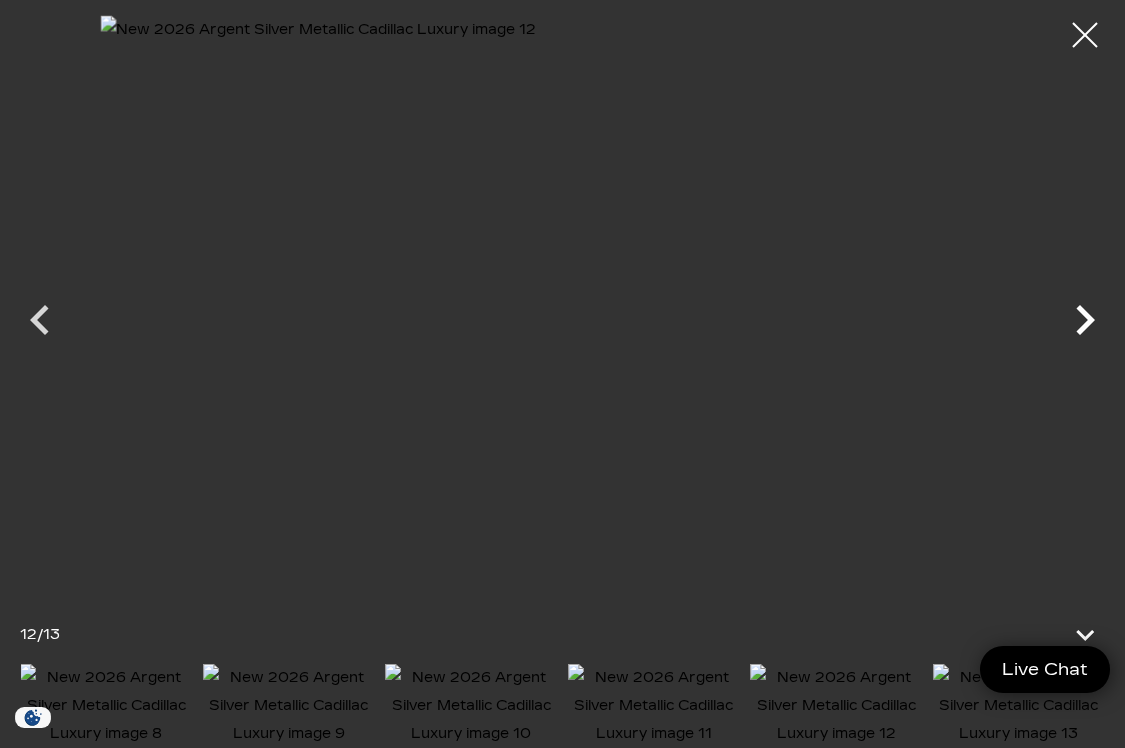 click 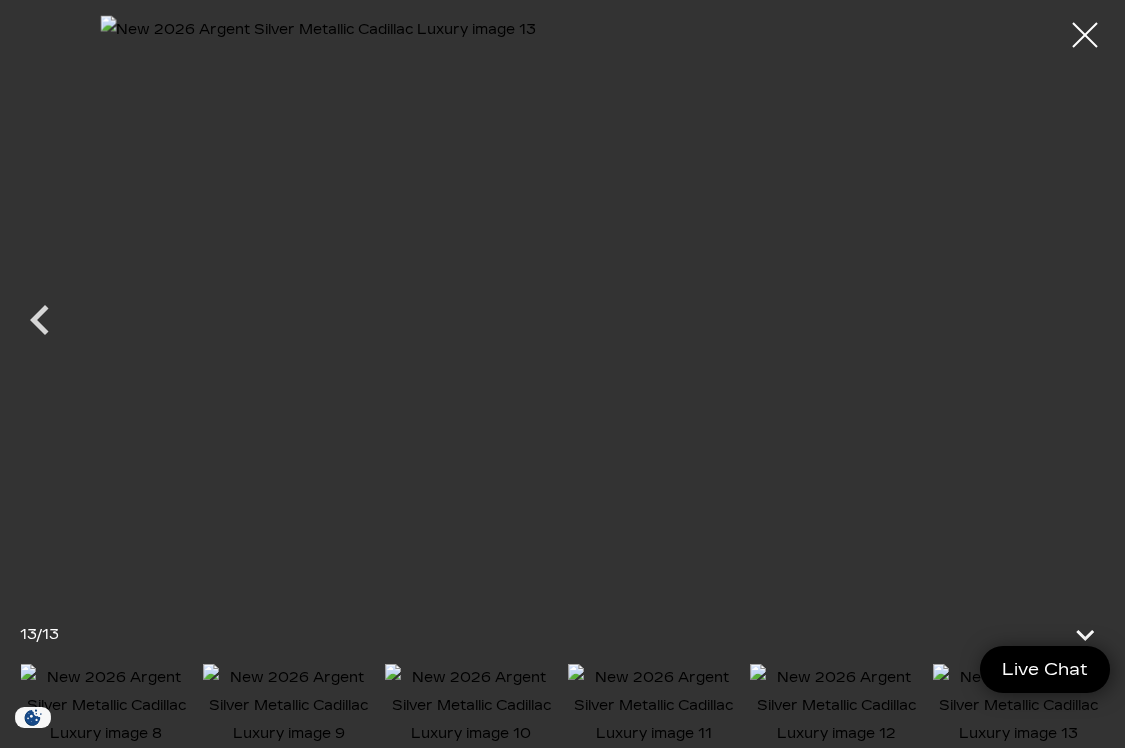 click at bounding box center [562, 301] 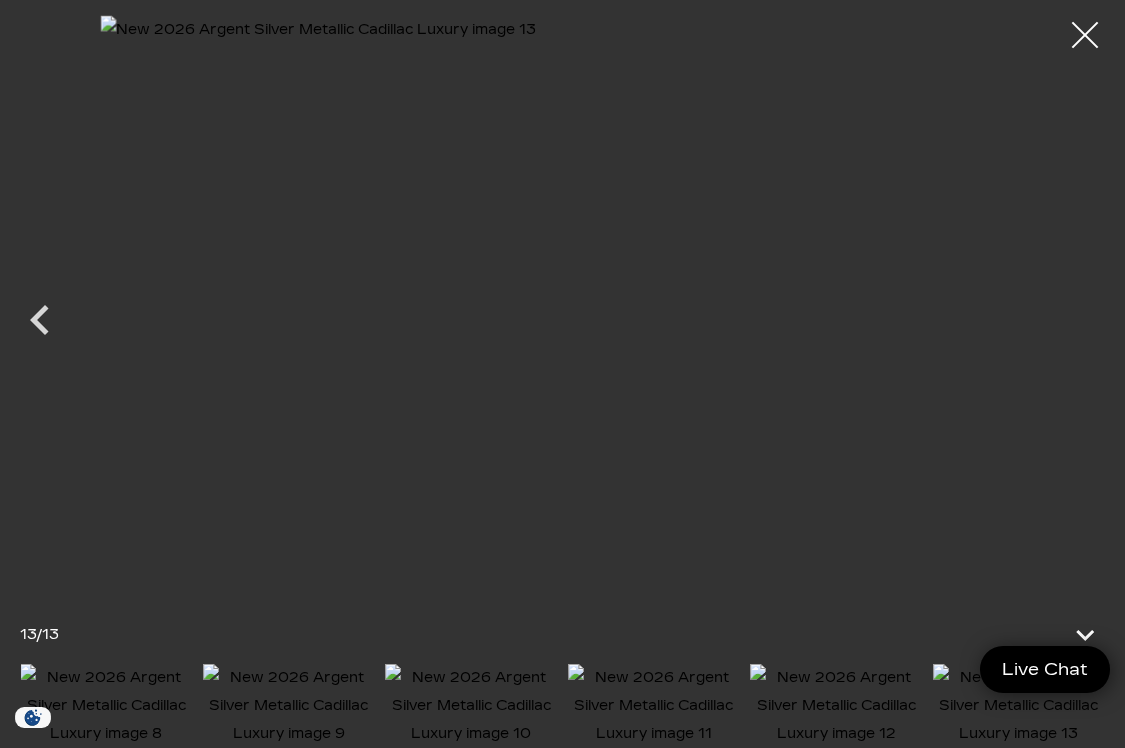 click at bounding box center [1085, 35] 